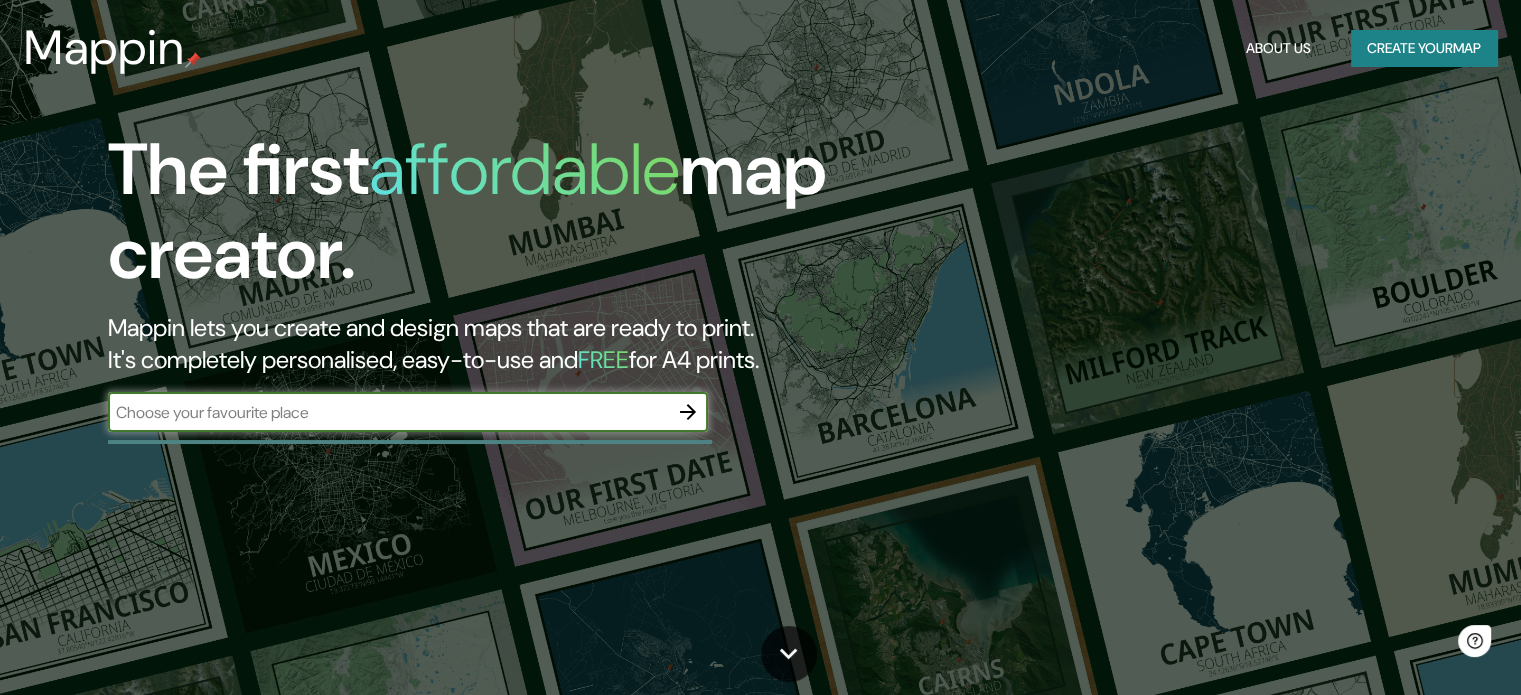 scroll, scrollTop: 0, scrollLeft: 0, axis: both 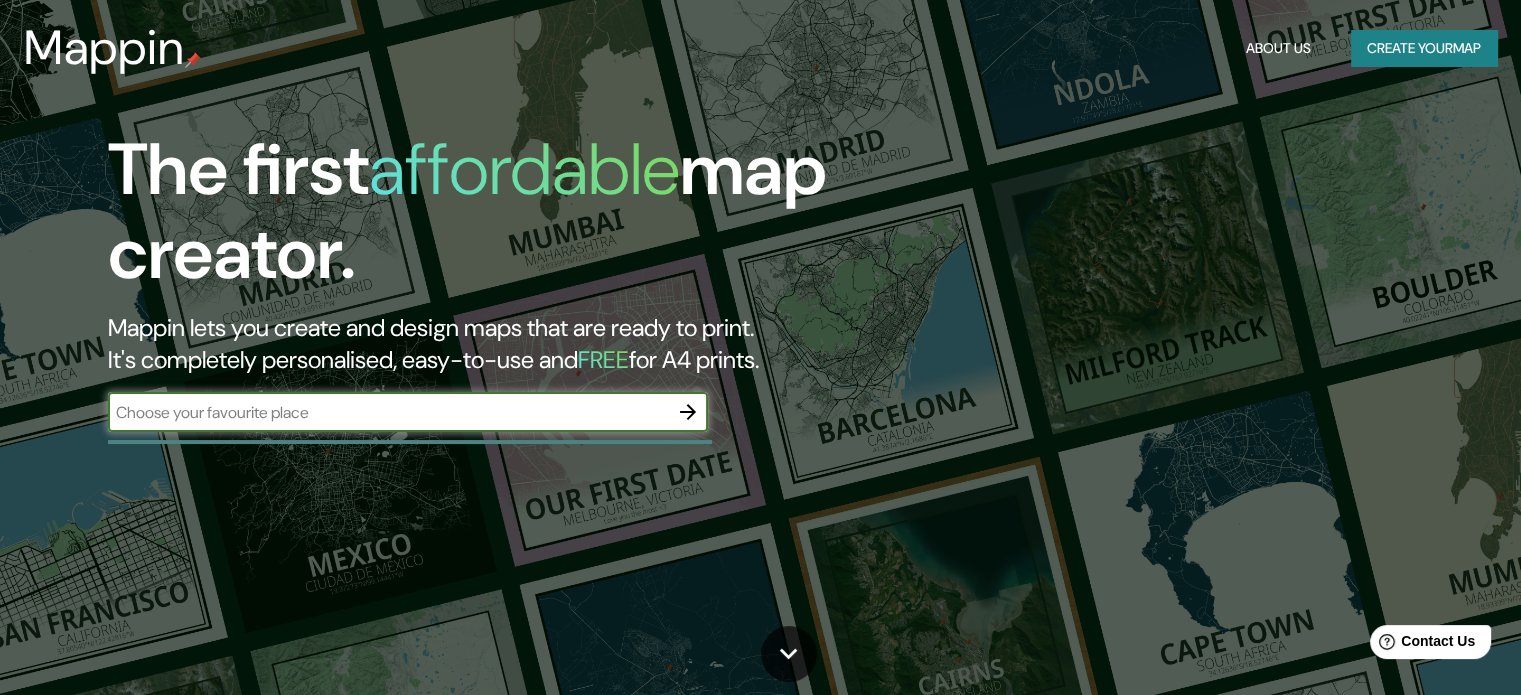 click at bounding box center [388, 412] 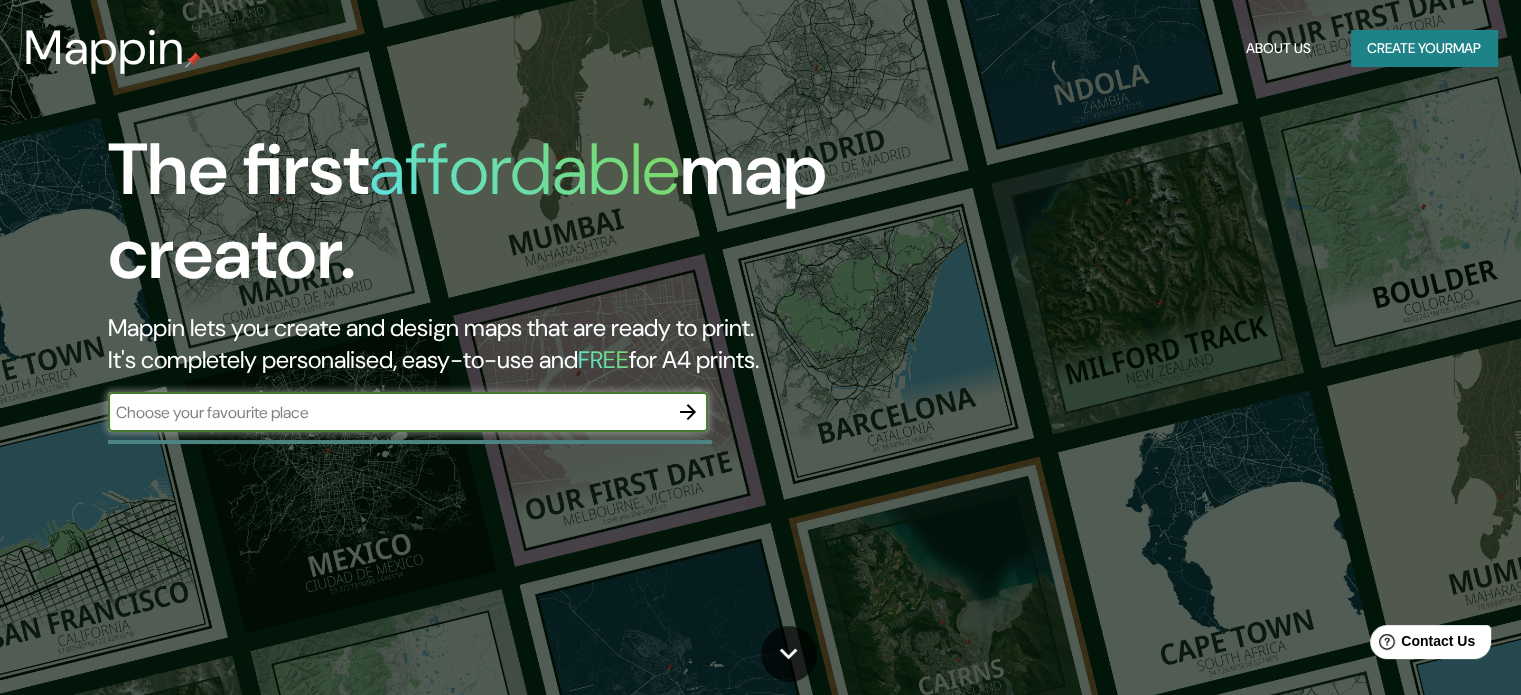 click at bounding box center (388, 412) 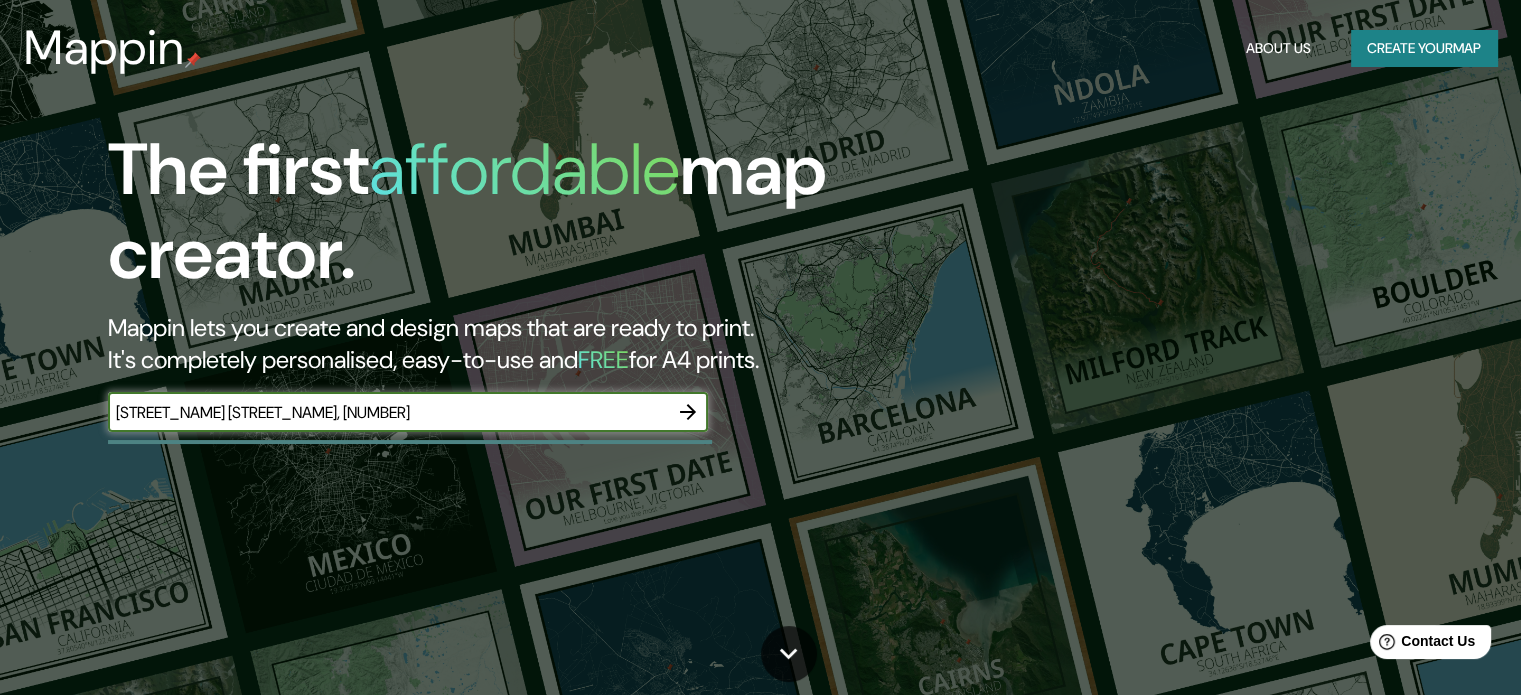 type on "[STREET_NAME] [STREET_NAME], [NUMBER]" 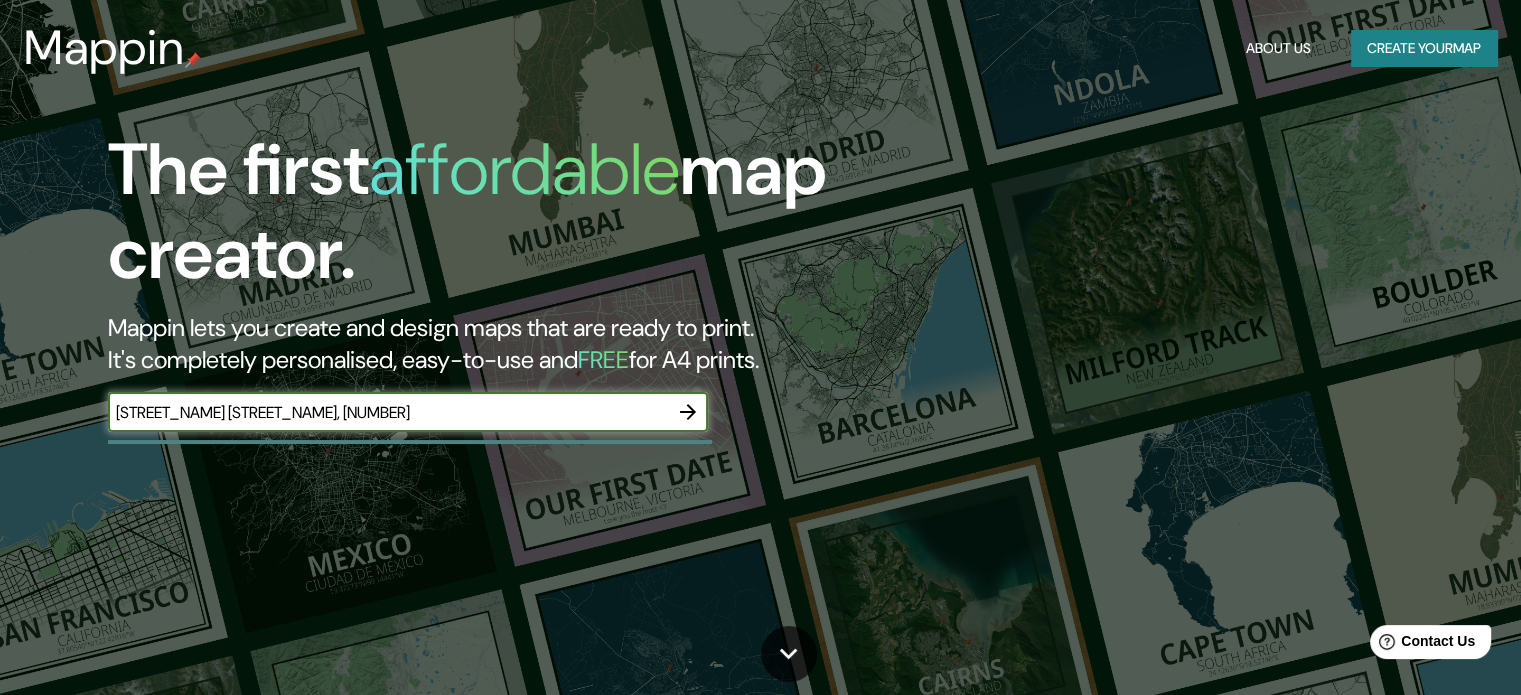 click at bounding box center [688, 412] 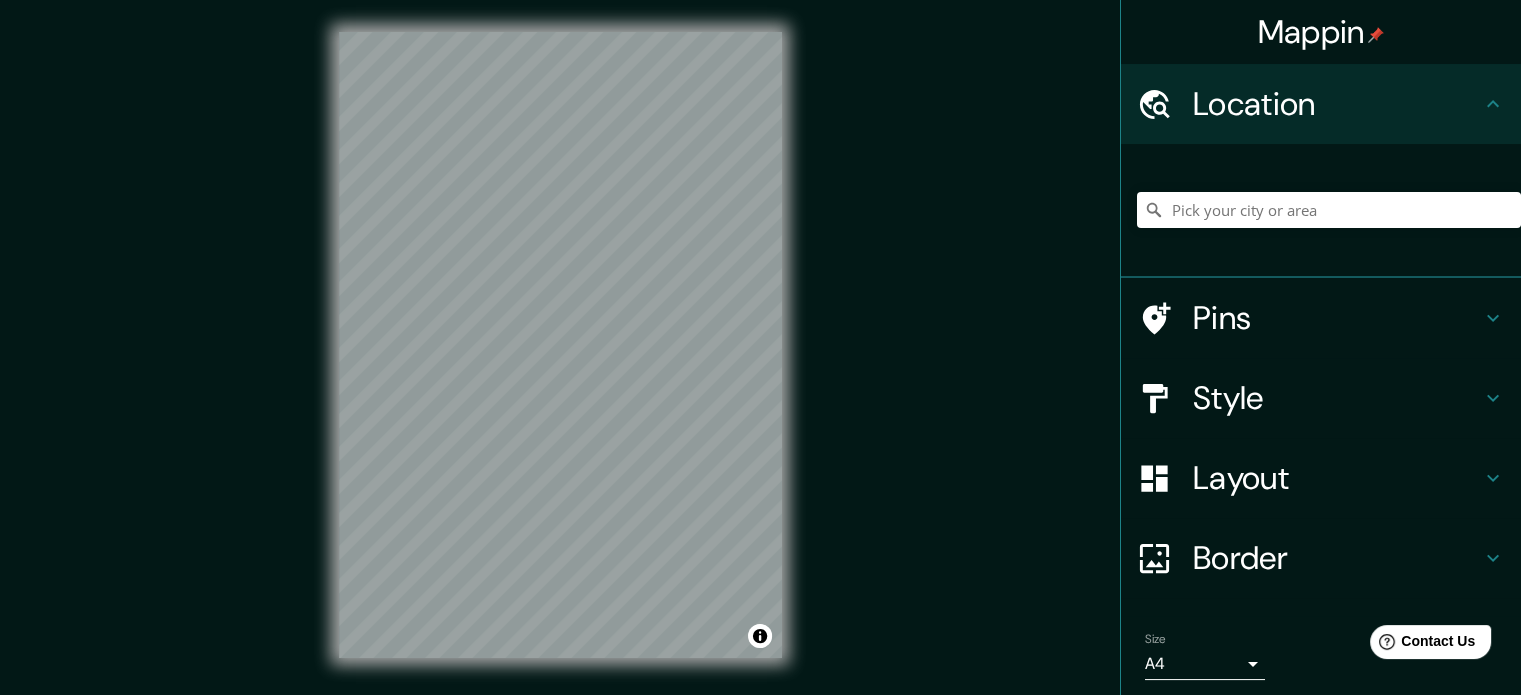 click on "Mappin Location [STREET_NAME], [POSTAL_CODE] [CITY], [CITY], [COUNTRY] Pins Style Layout Border Choose a border.  Hint : you can make layers of the frame opaque to create some cool effects.  None Simple Transparent Fancy Size A4 single Create your map © Mapbox   © OpenStreetMap   Improve this map Any problems, suggestions, or concerns please email    help@example.com . . ." at bounding box center [760, 361] 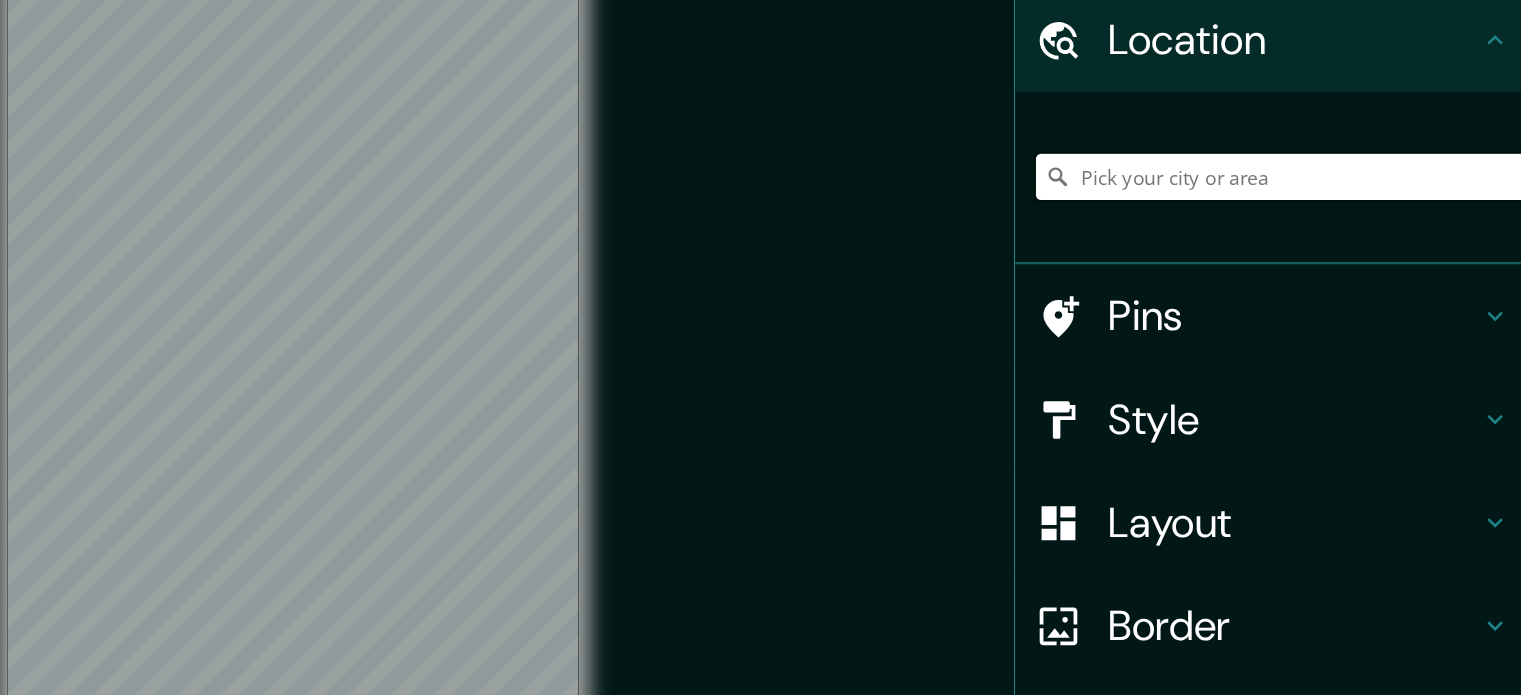 click at bounding box center [1329, 210] 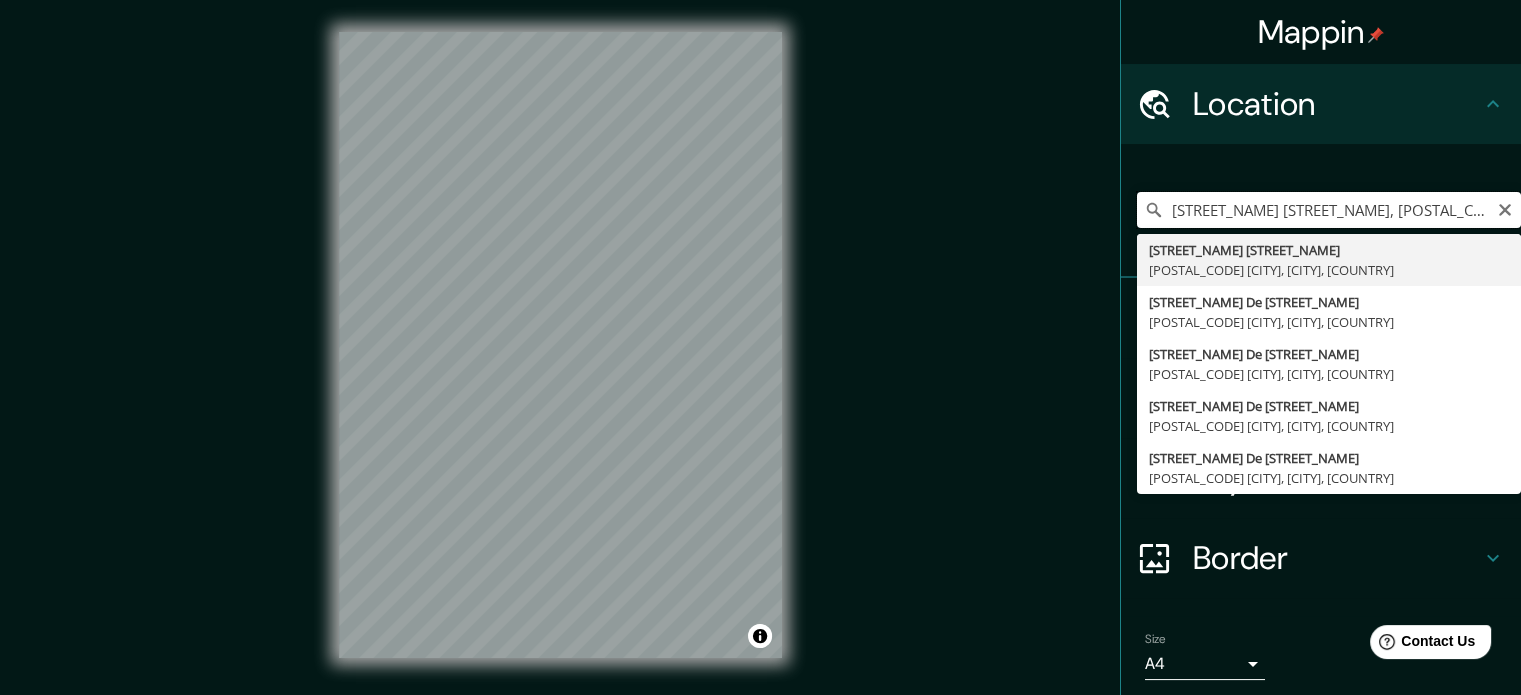 scroll, scrollTop: 0, scrollLeft: 0, axis: both 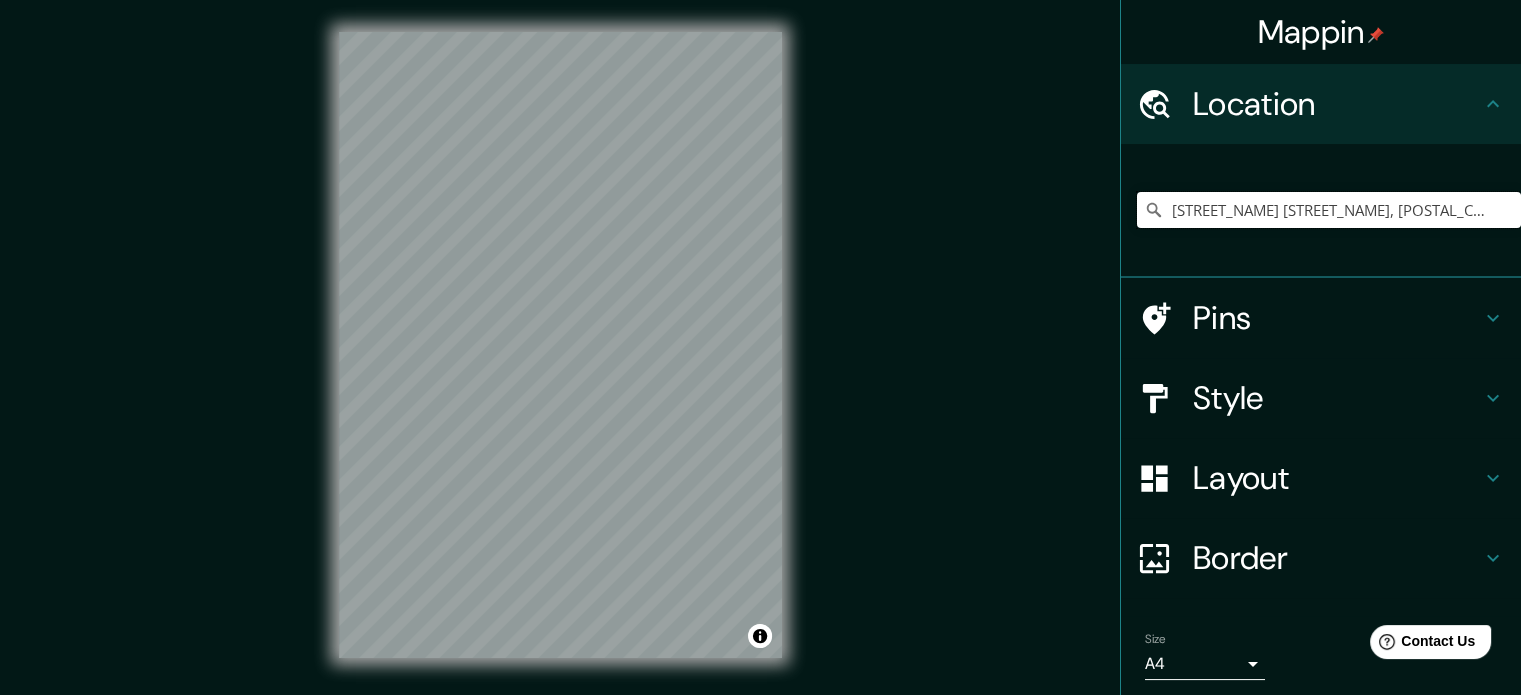 drag, startPoint x: 1273, startPoint y: 208, endPoint x: 1101, endPoint y: 209, distance: 172.00291 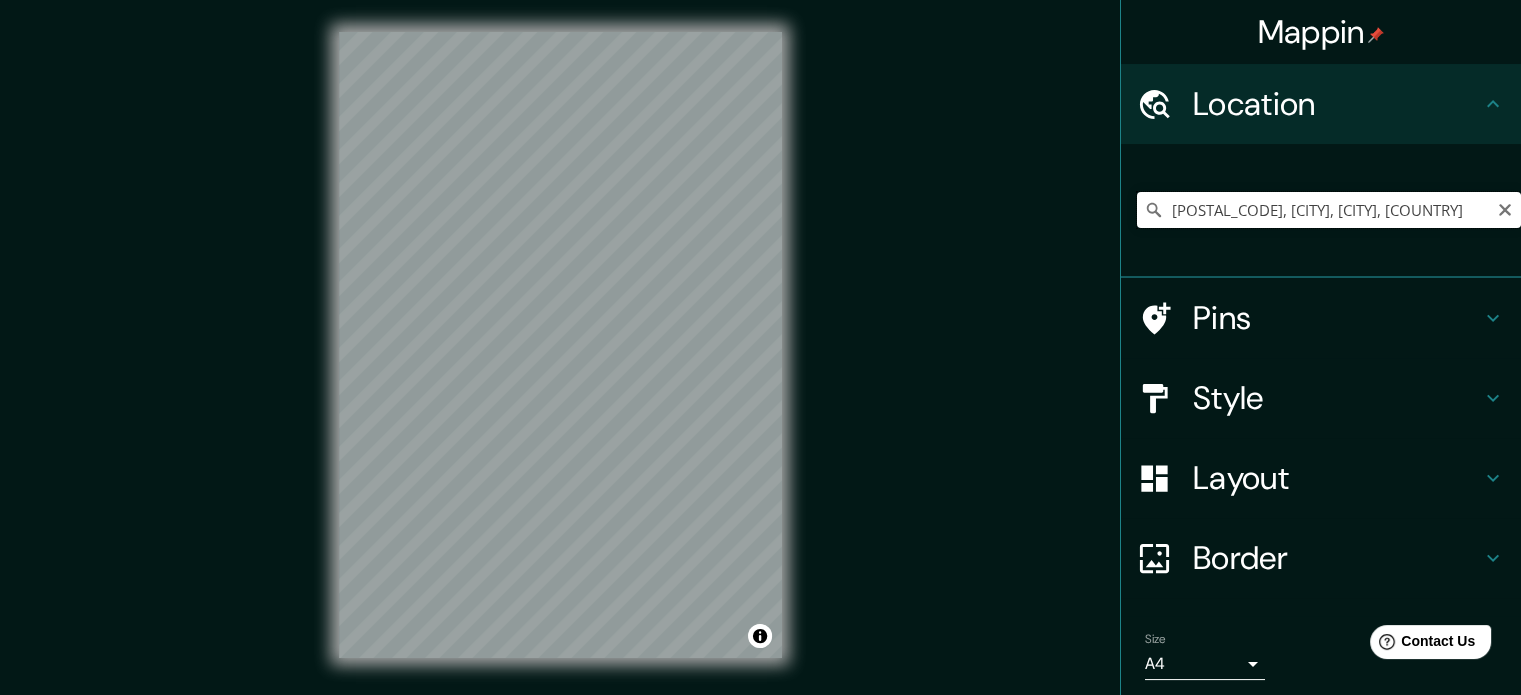 drag, startPoint x: 1207, startPoint y: 209, endPoint x: 1128, endPoint y: 200, distance: 79.51101 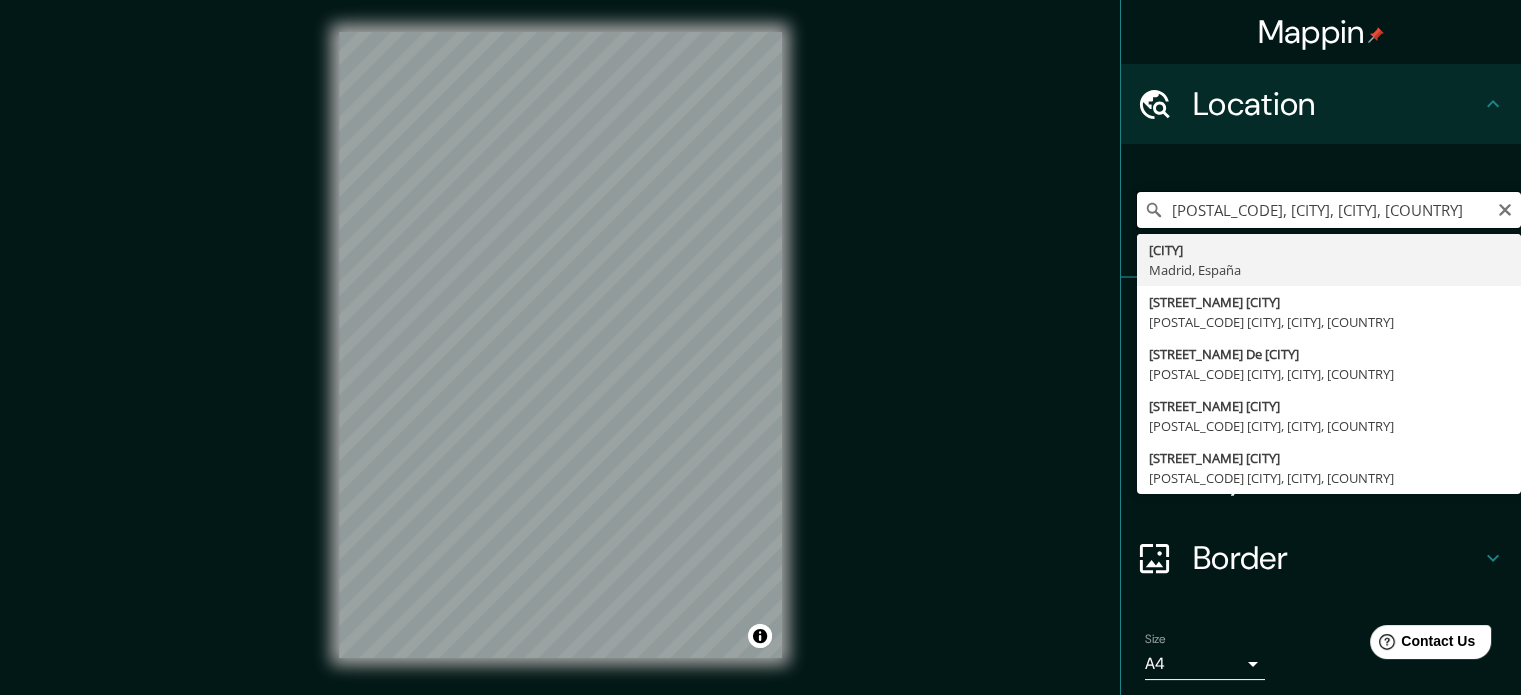 drag, startPoint x: 1213, startPoint y: 208, endPoint x: 1103, endPoint y: 200, distance: 110.29053 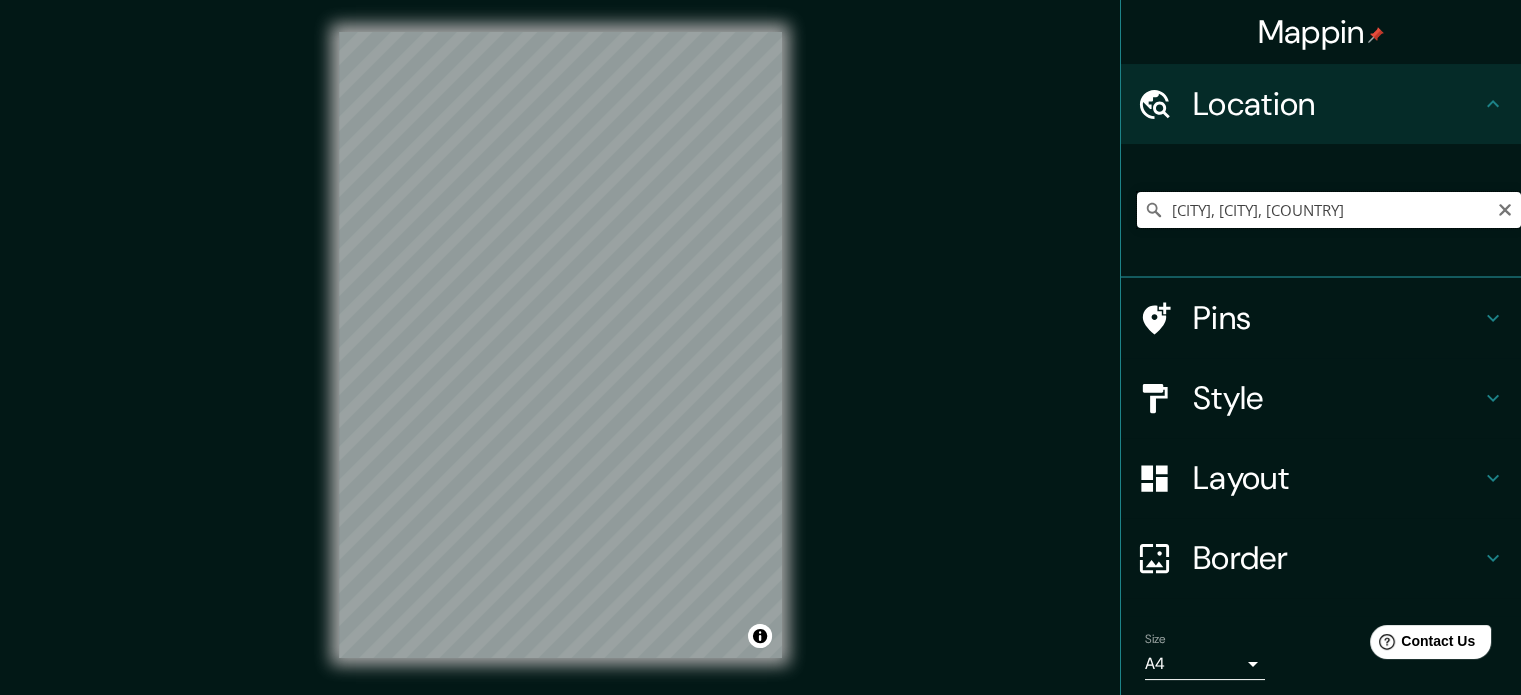click on "[CITY], [CITY], [COUNTRY]" at bounding box center (1329, 210) 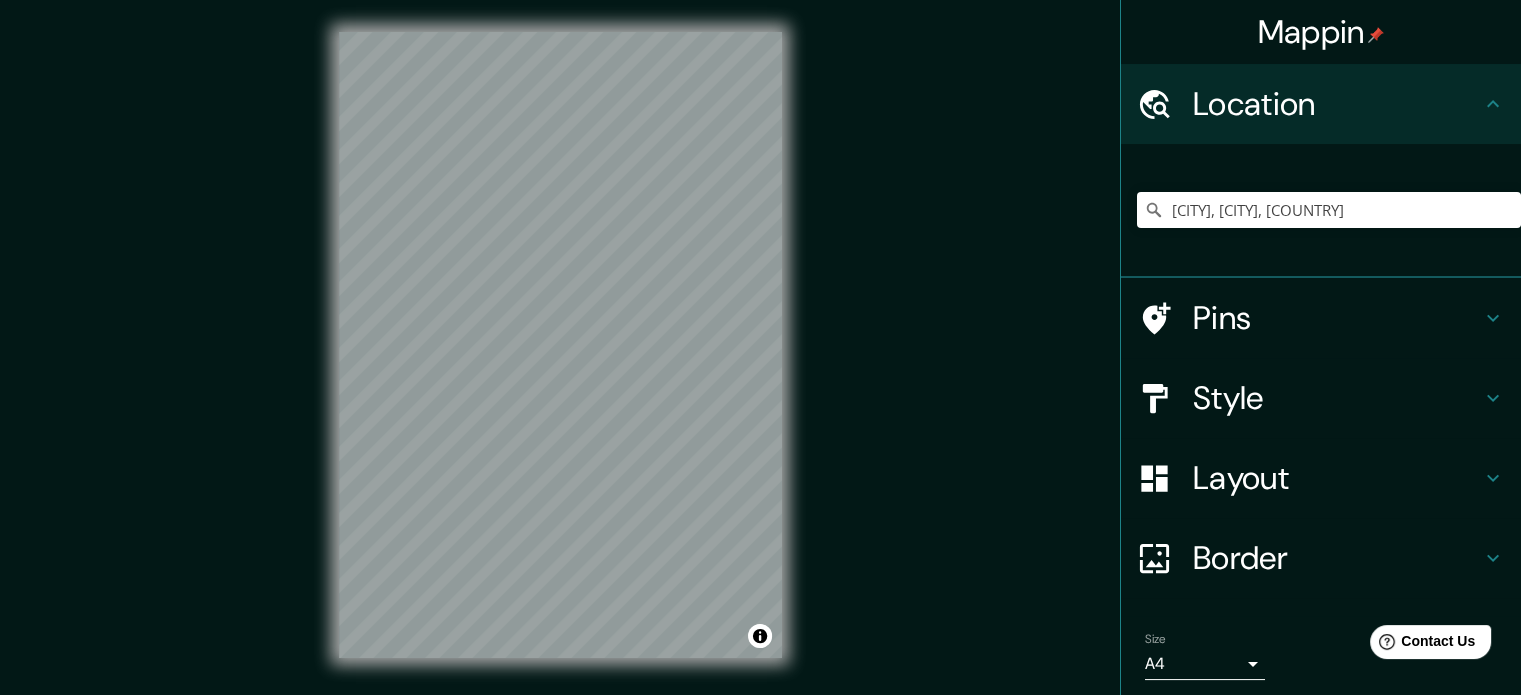 click on "Pins" at bounding box center [1337, 104] 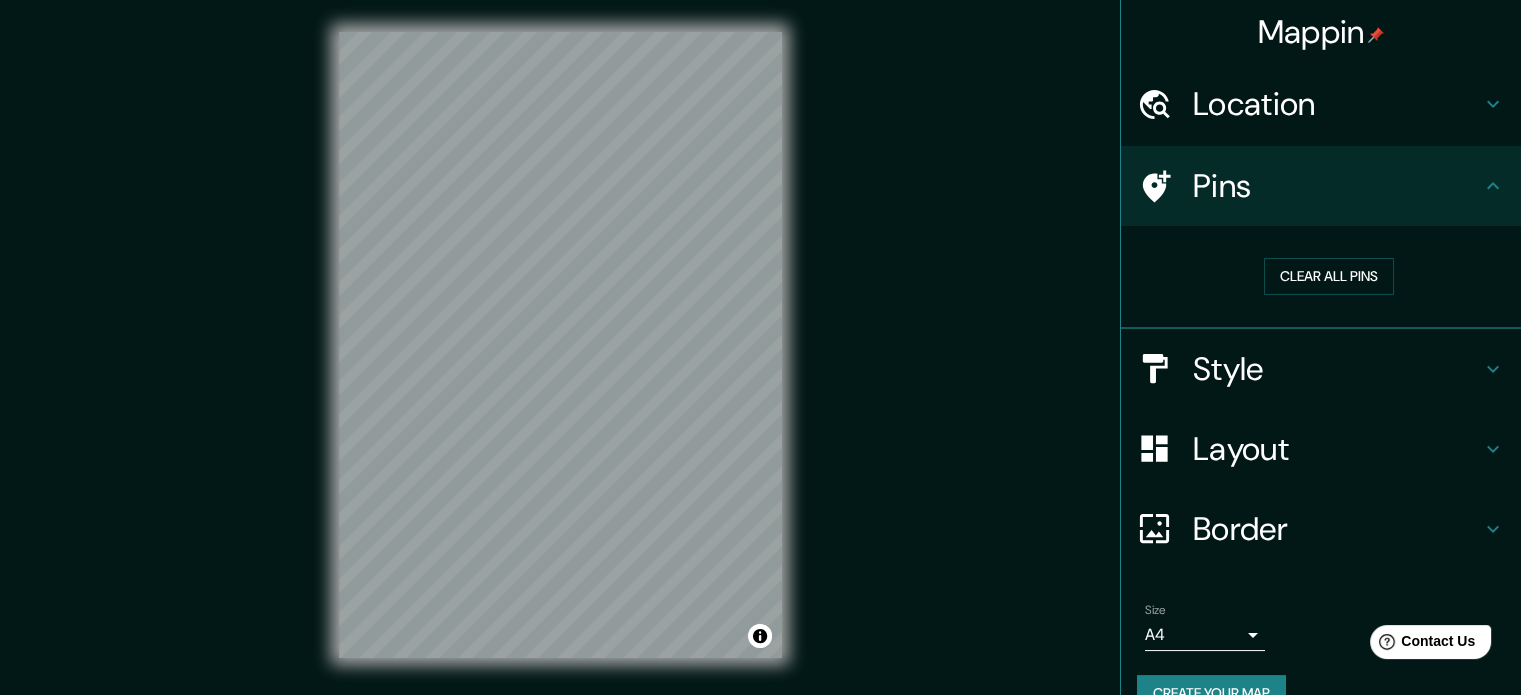 click at bounding box center (1165, 104) 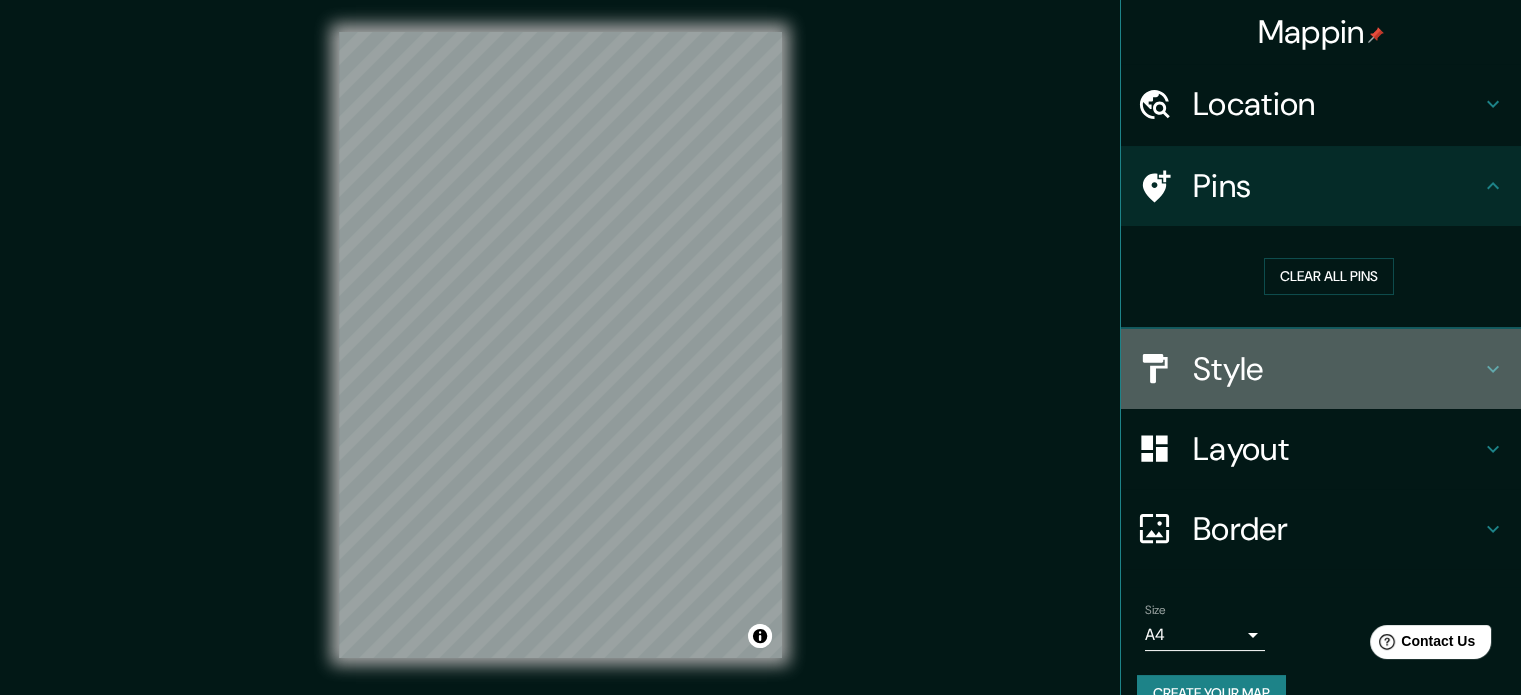 click on "Style" at bounding box center [1337, 104] 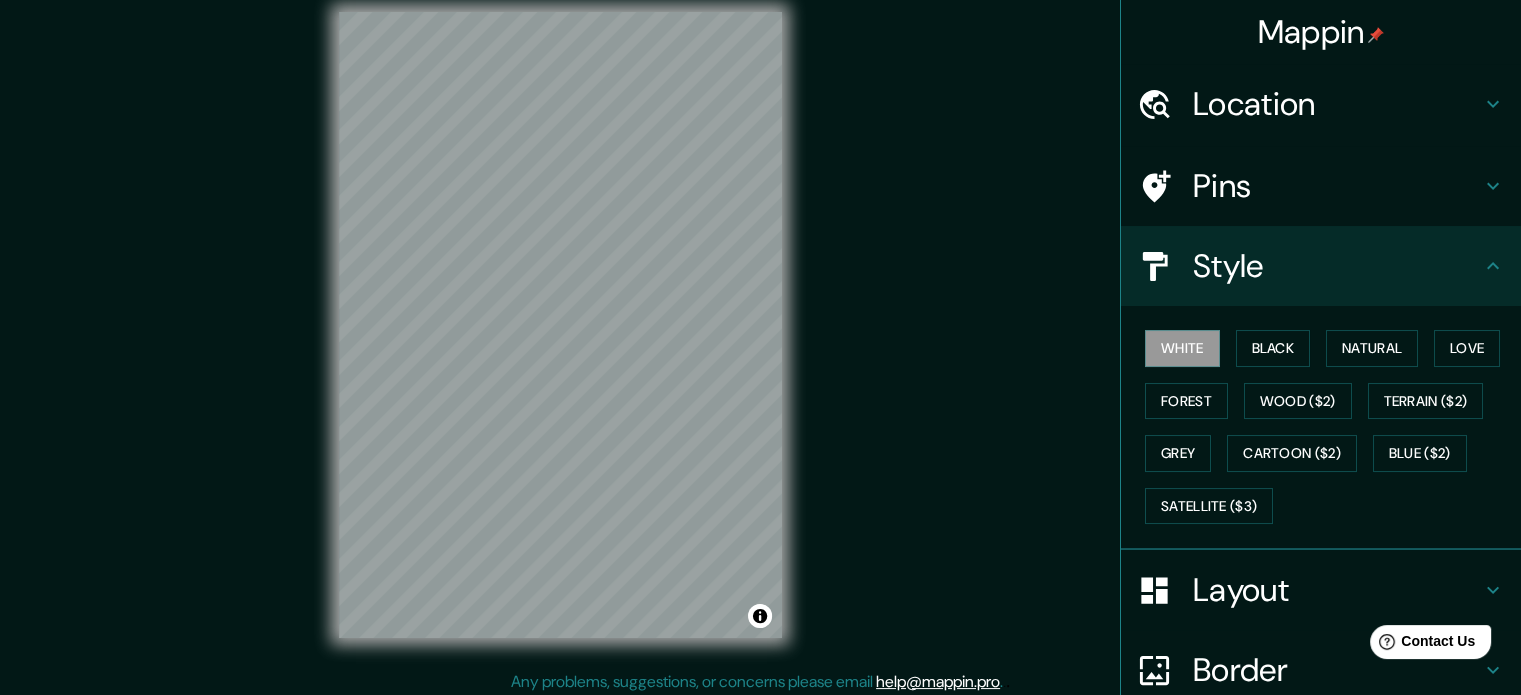 scroll, scrollTop: 26, scrollLeft: 0, axis: vertical 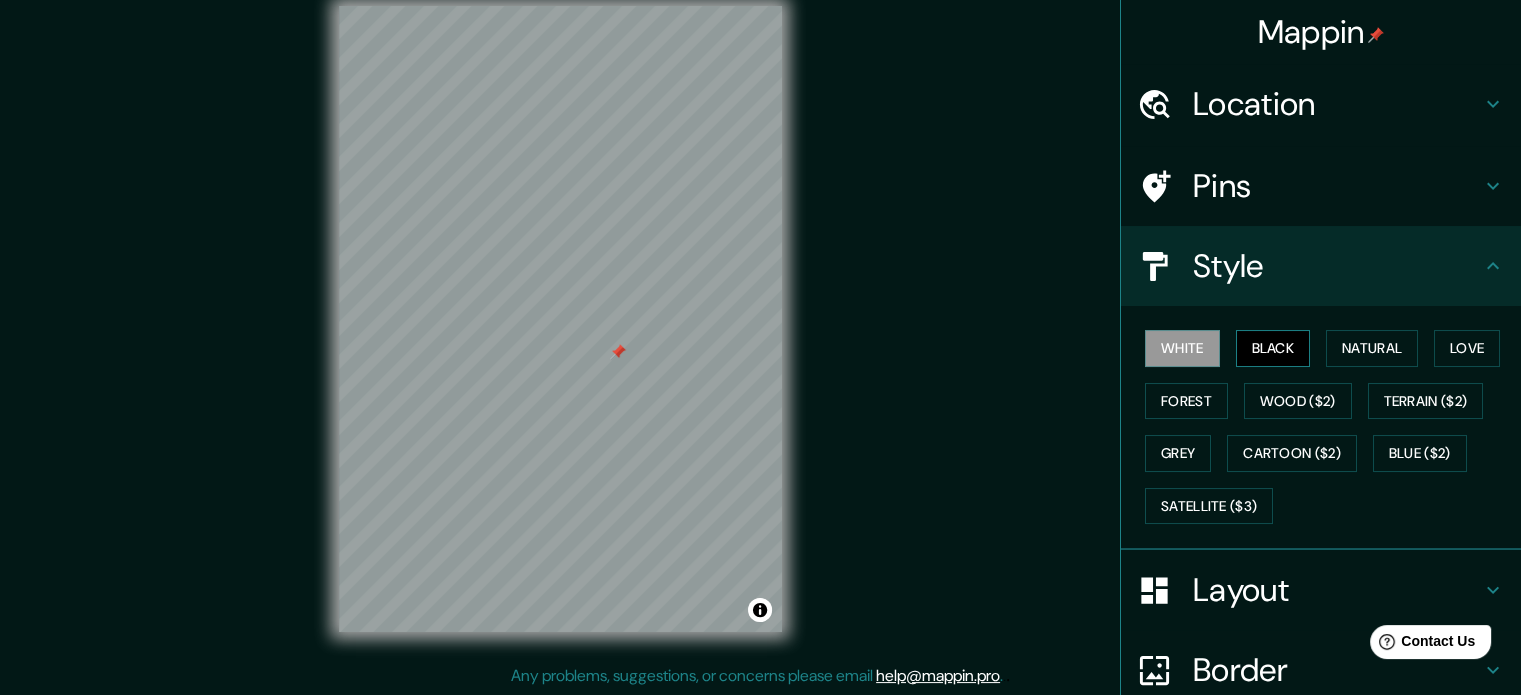 click on "Black" at bounding box center (1273, 348) 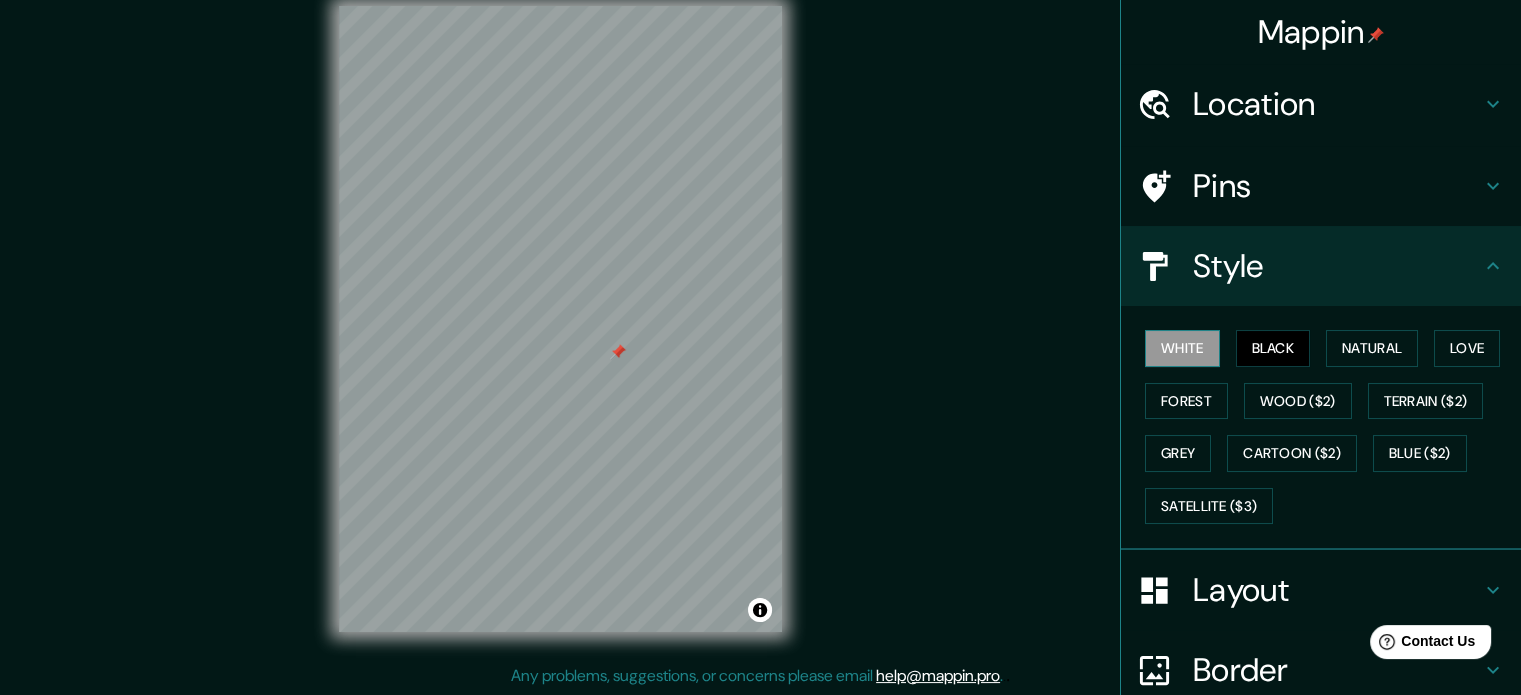 click on "White" at bounding box center [1182, 348] 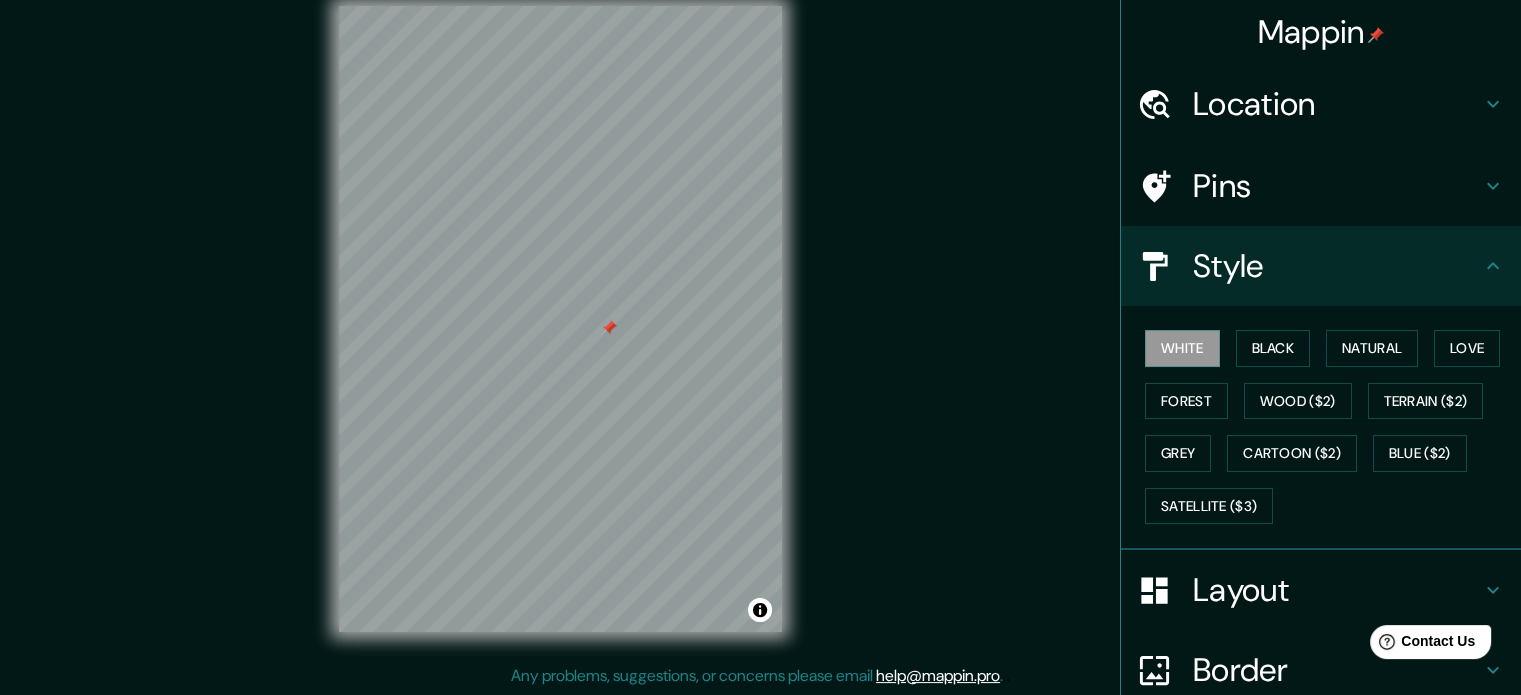 drag, startPoint x: 614, startPoint y: 351, endPoint x: 605, endPoint y: 327, distance: 25.632011 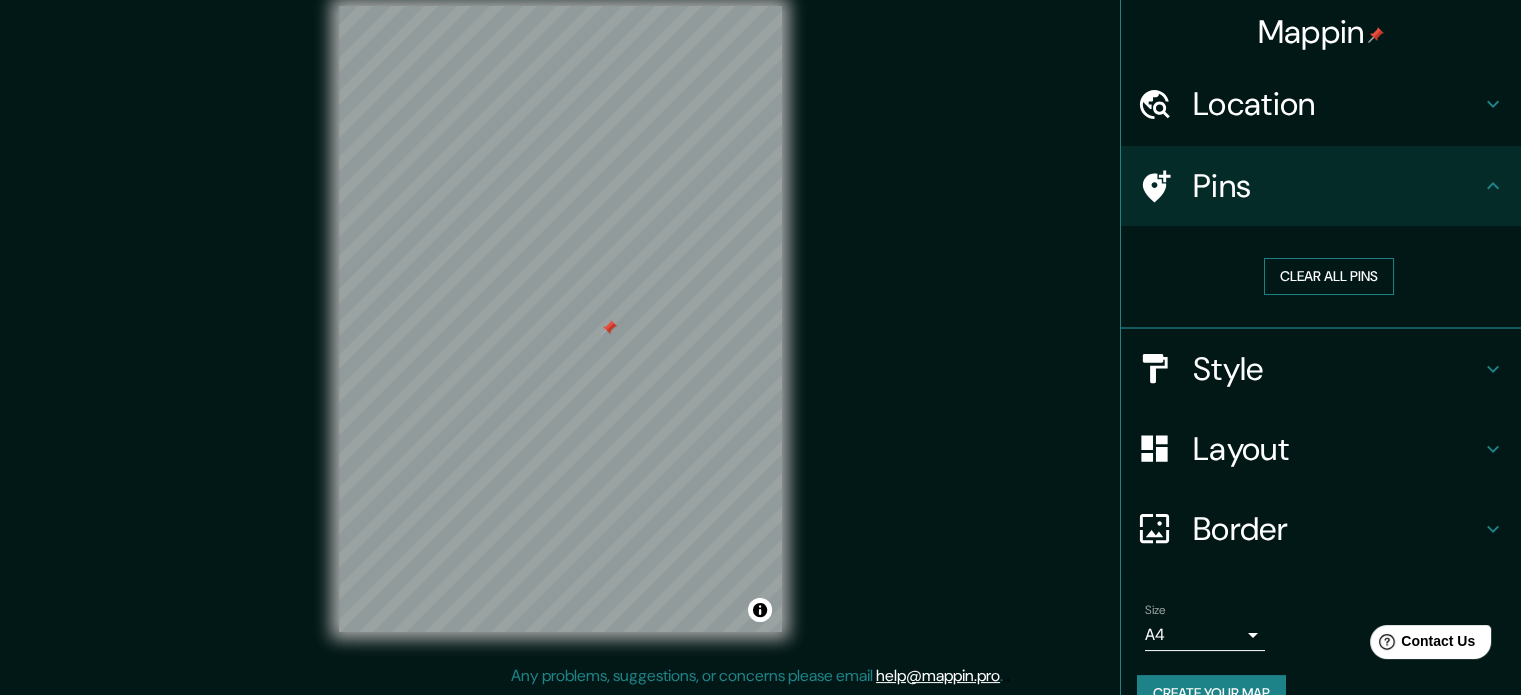 click on "Clear all pins" at bounding box center [1329, 276] 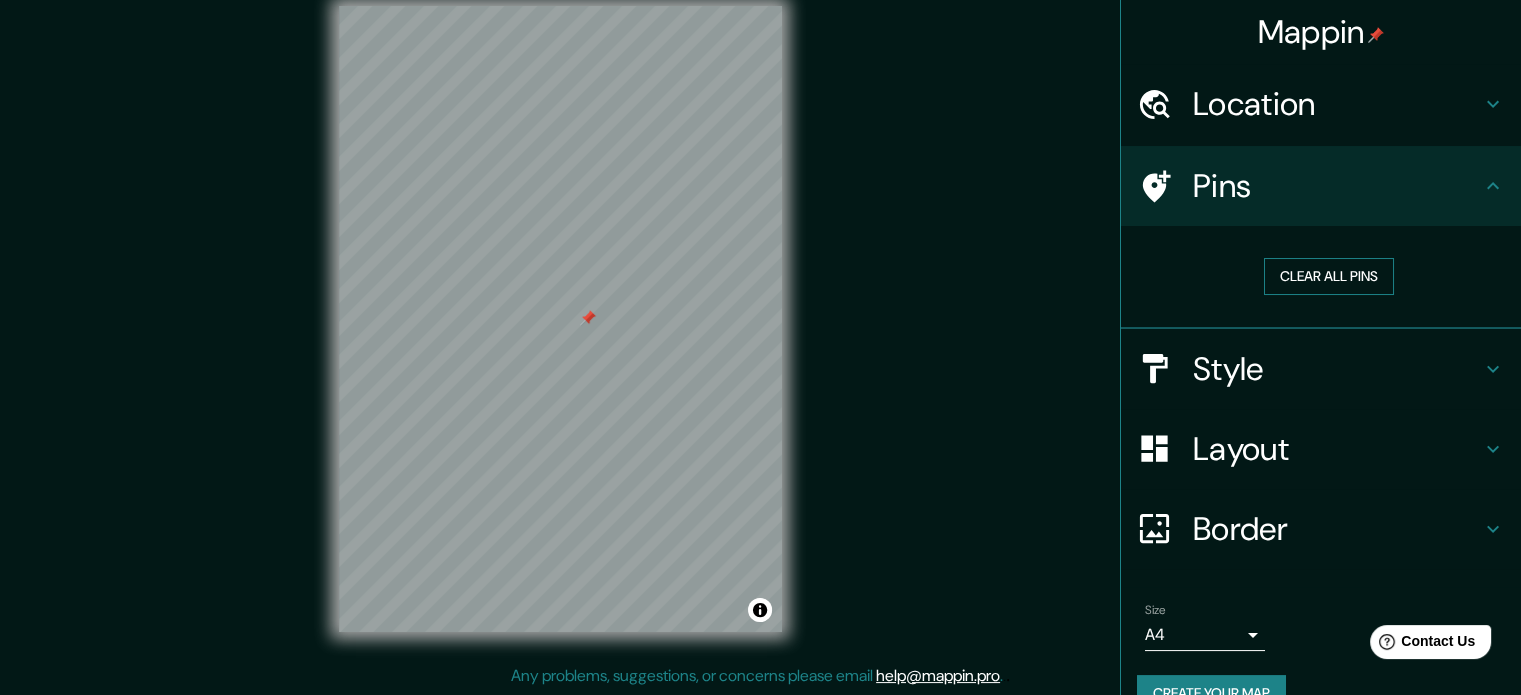 click on "Clear all pins" at bounding box center [1329, 276] 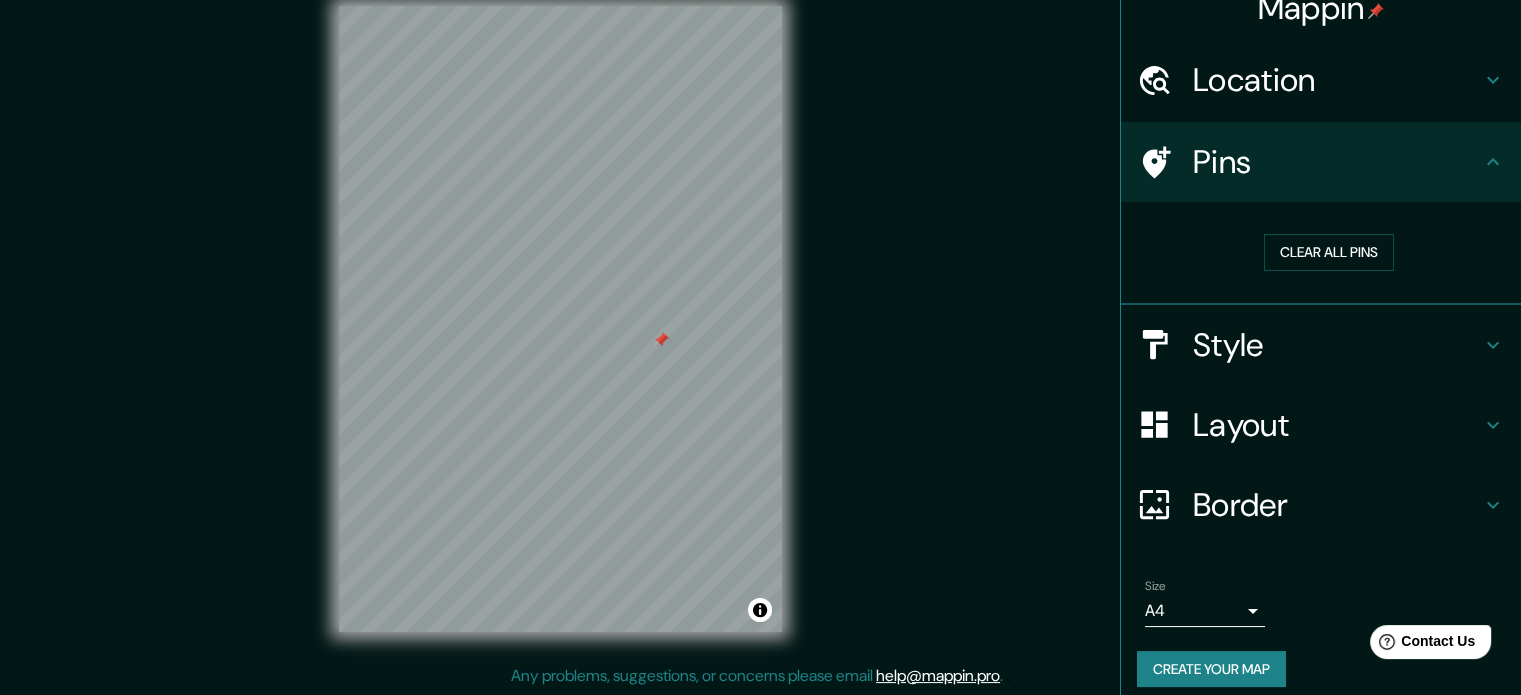 scroll, scrollTop: 38, scrollLeft: 0, axis: vertical 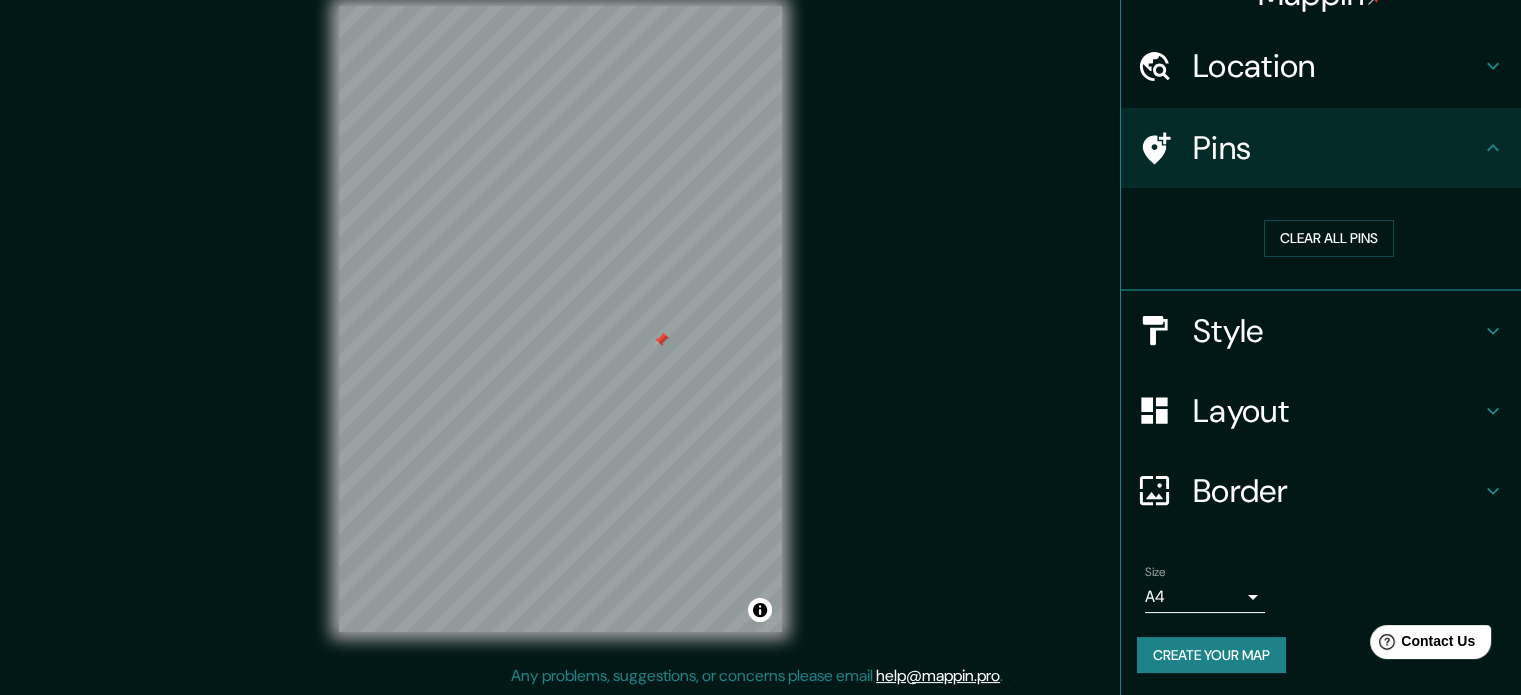 click on "Layout" at bounding box center [1337, 66] 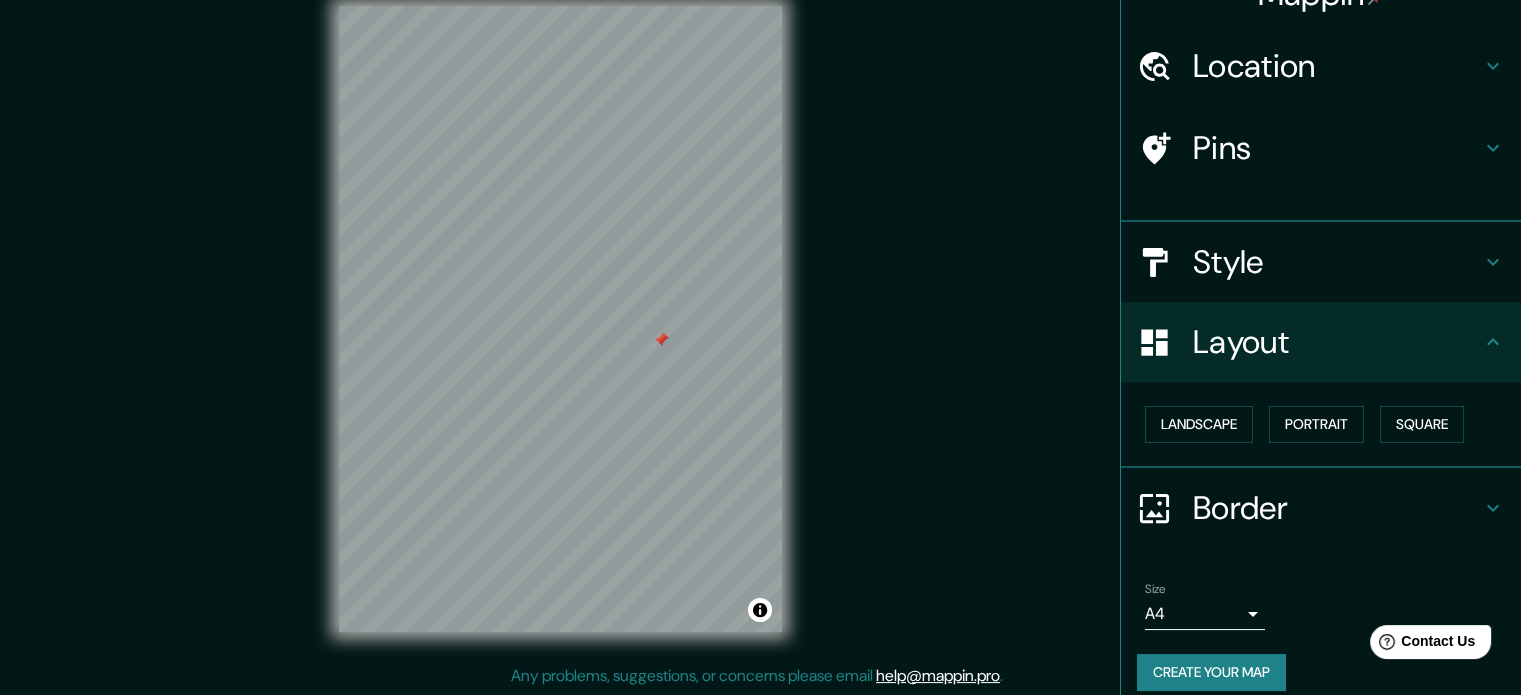 scroll, scrollTop: 22, scrollLeft: 0, axis: vertical 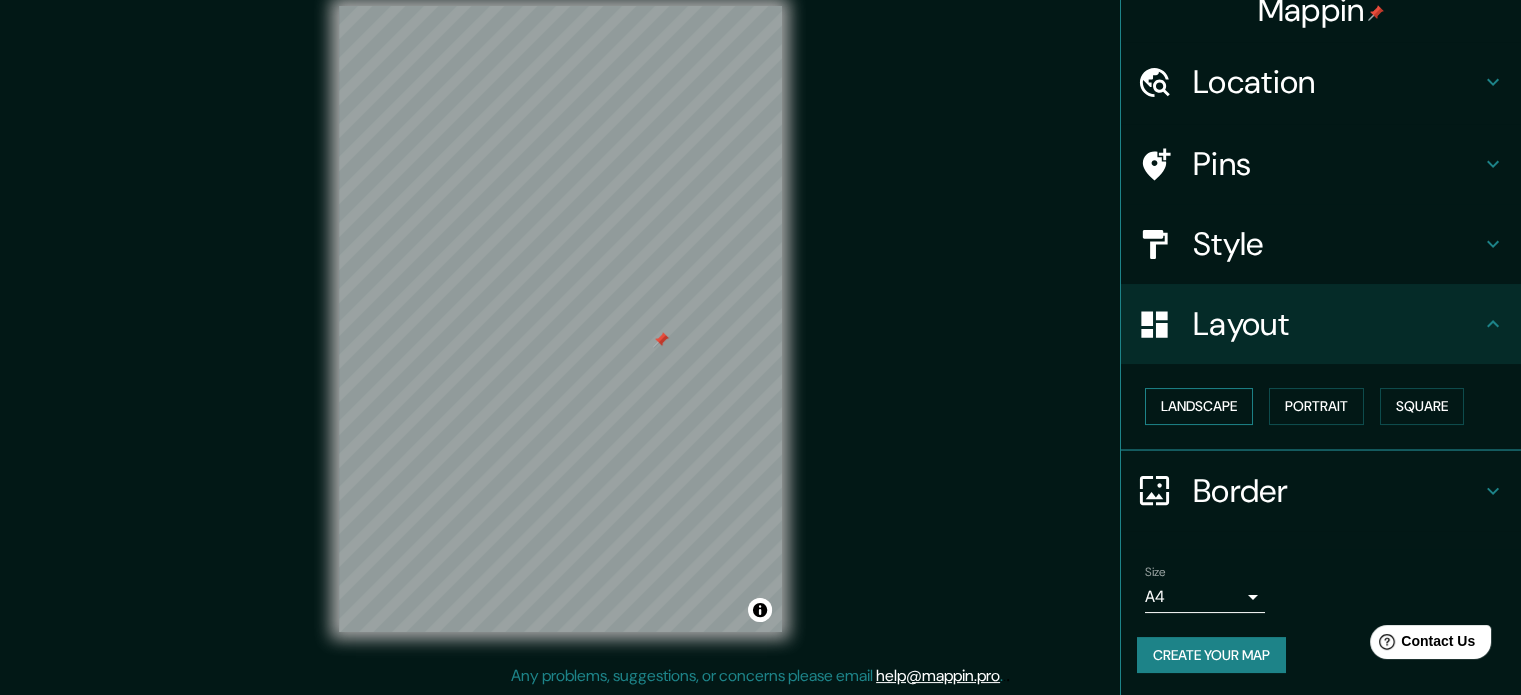 click on "Landscape" at bounding box center (1199, 406) 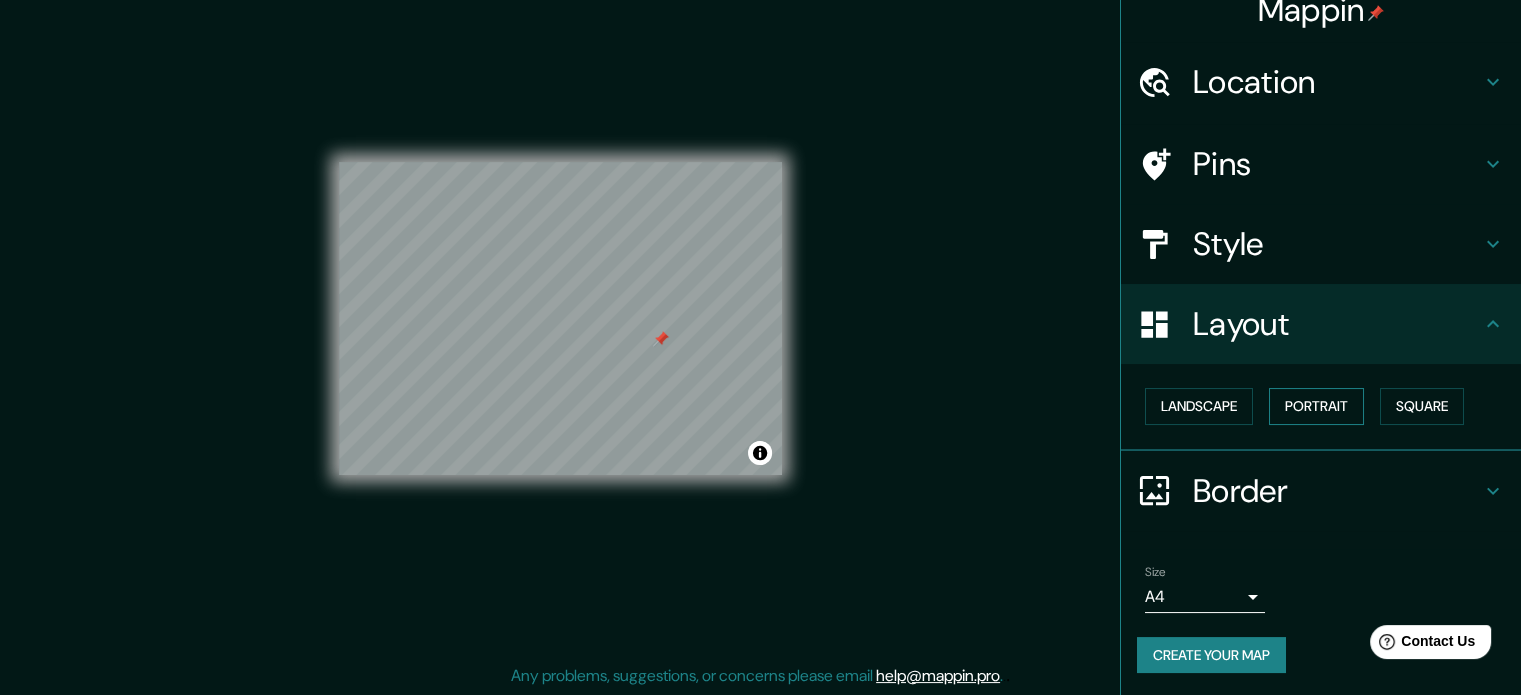 click on "Portrait" at bounding box center (1316, 406) 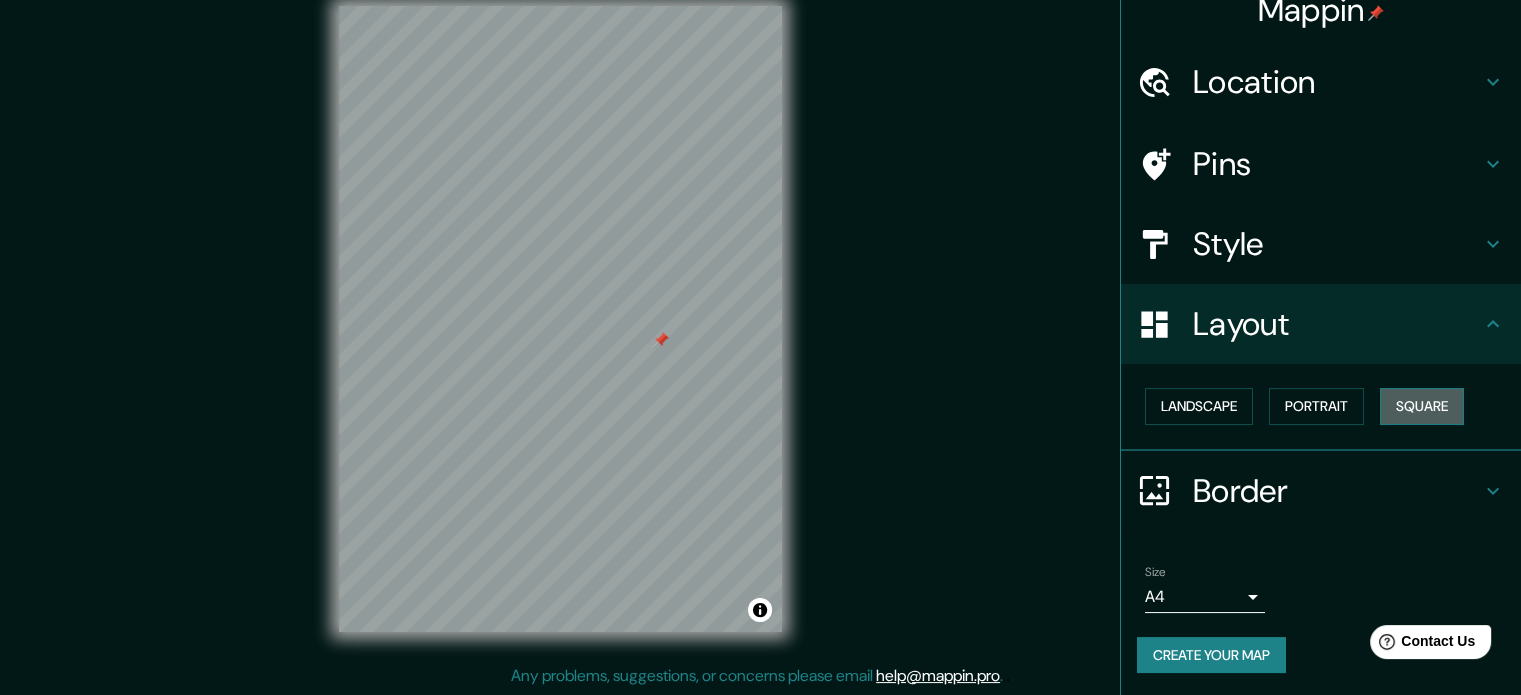 click on "Square" at bounding box center [1422, 406] 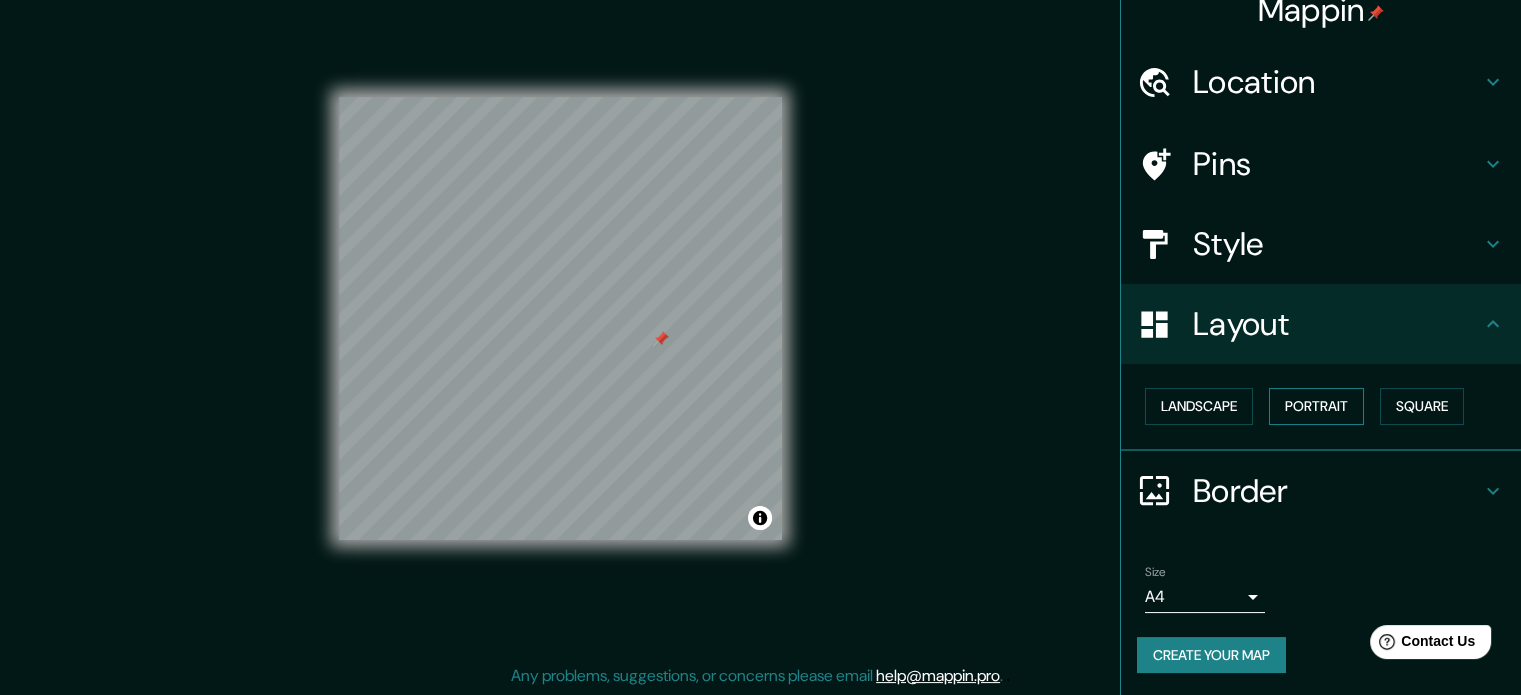 click on "Portrait" at bounding box center [1316, 406] 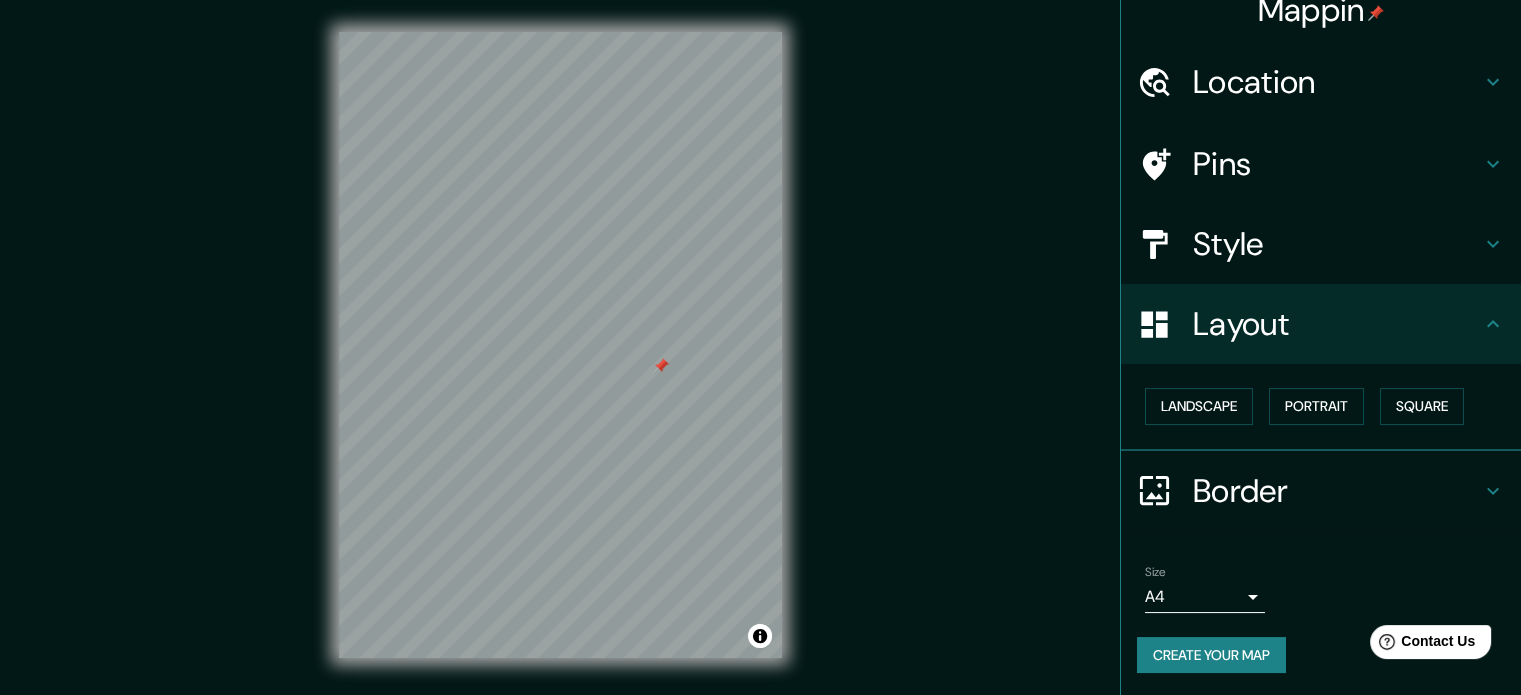 scroll, scrollTop: 26, scrollLeft: 0, axis: vertical 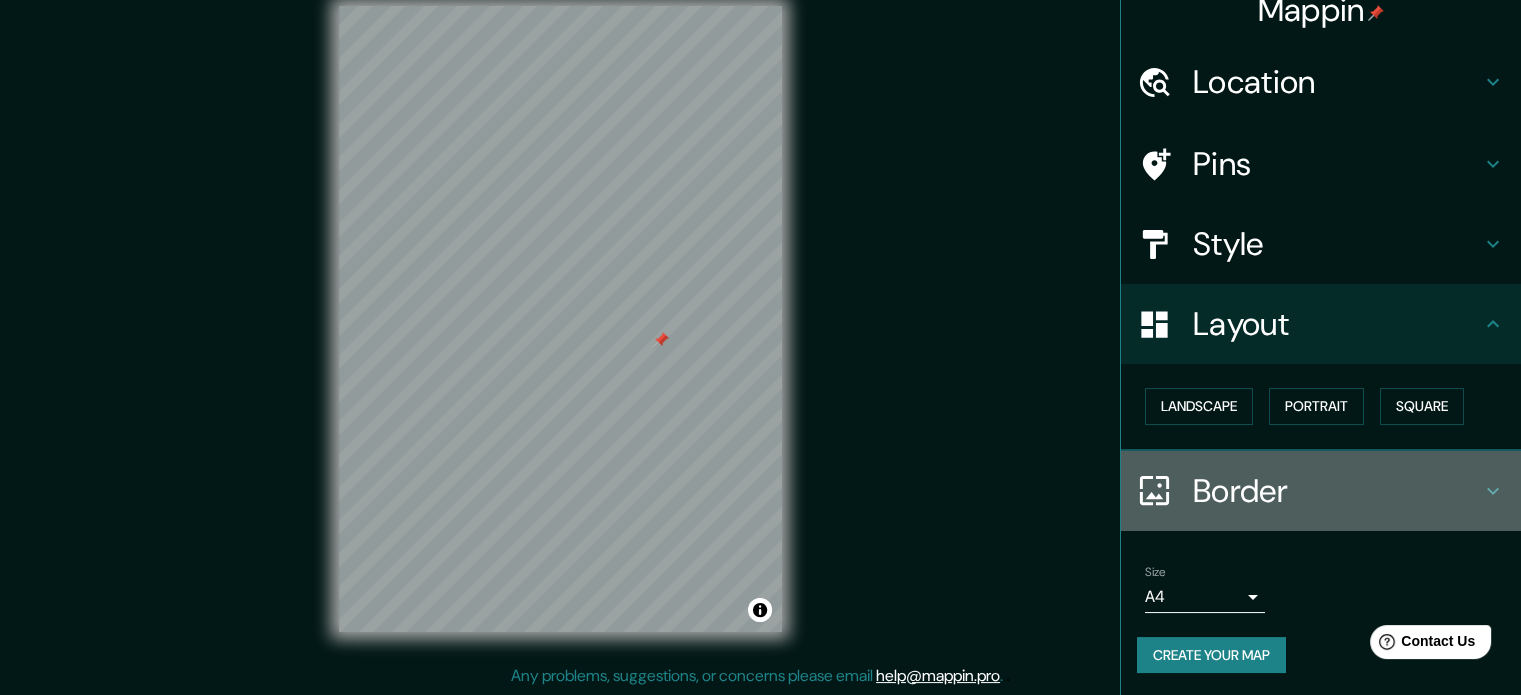 click at bounding box center [1165, 82] 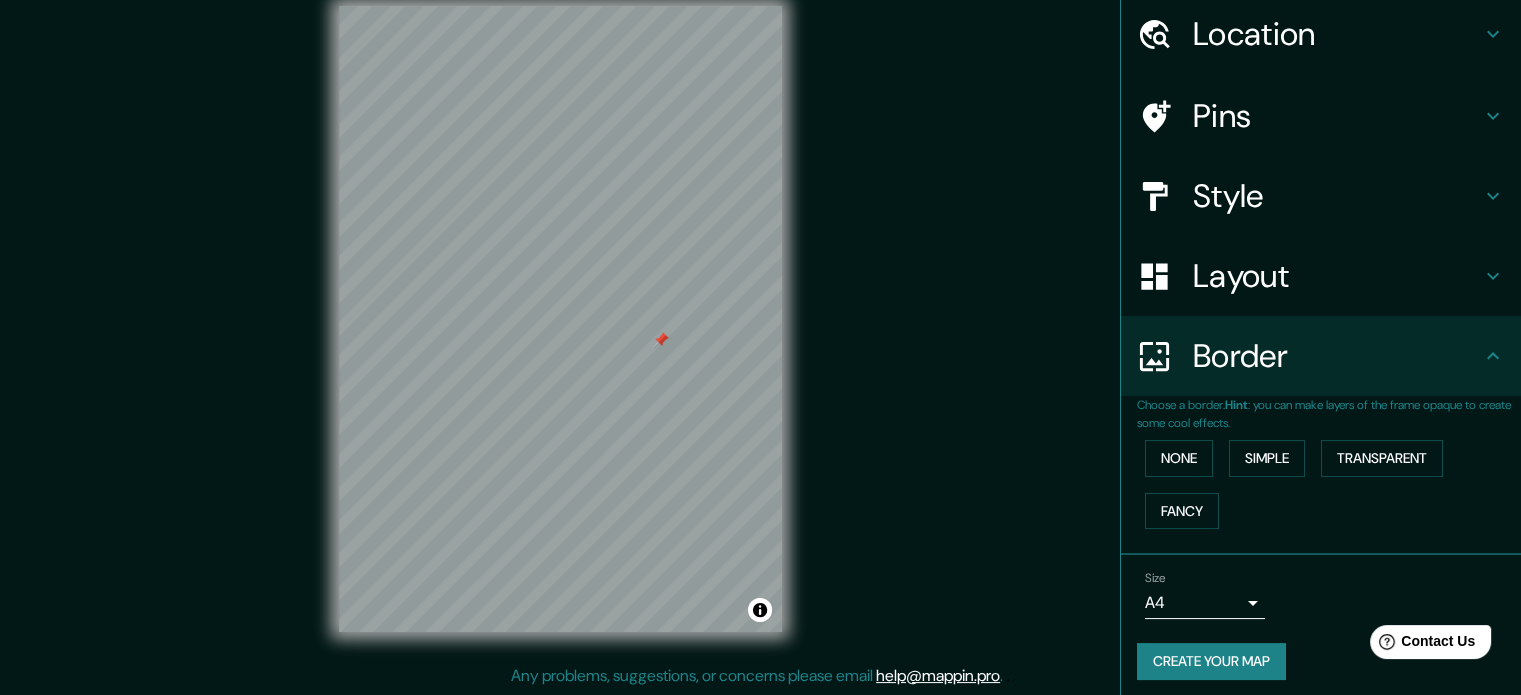 scroll, scrollTop: 76, scrollLeft: 0, axis: vertical 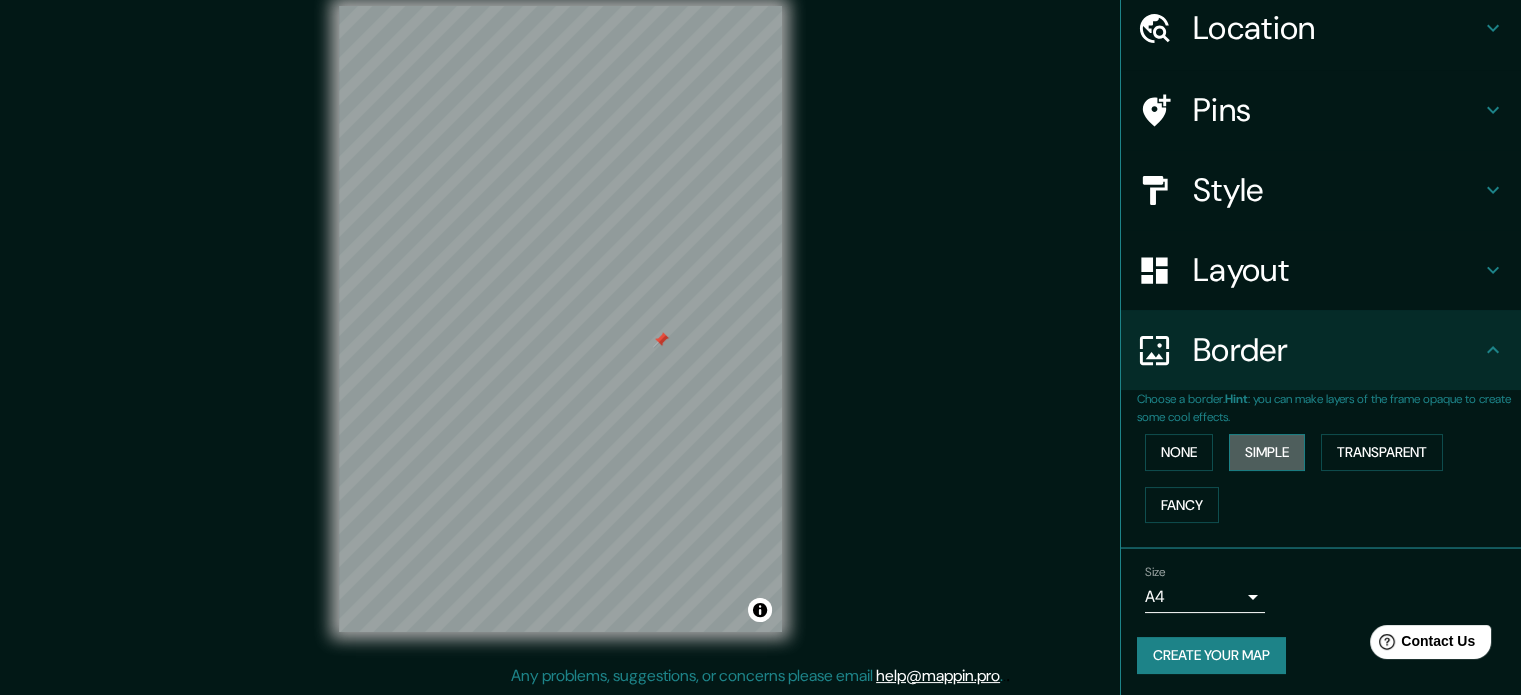 click on "Simple" at bounding box center [1267, 452] 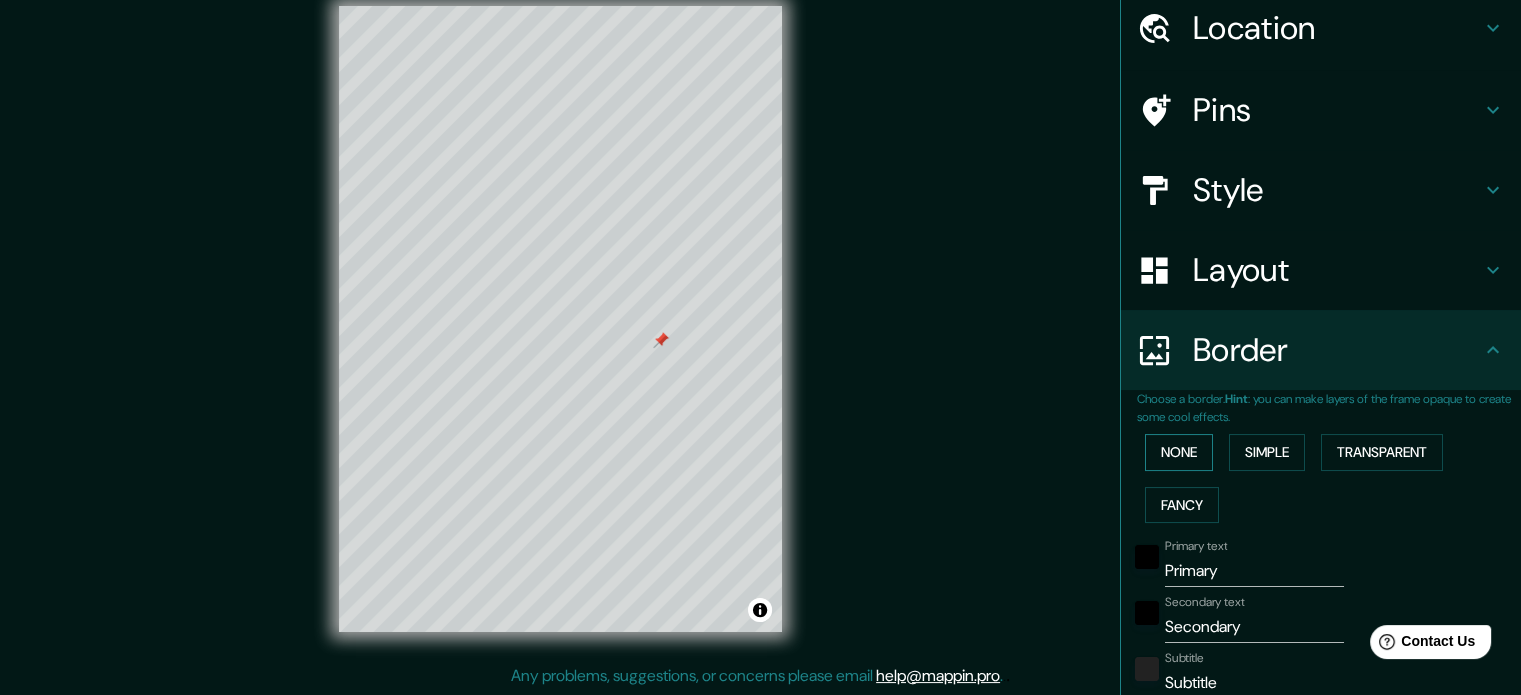 click on "None" at bounding box center (1179, 452) 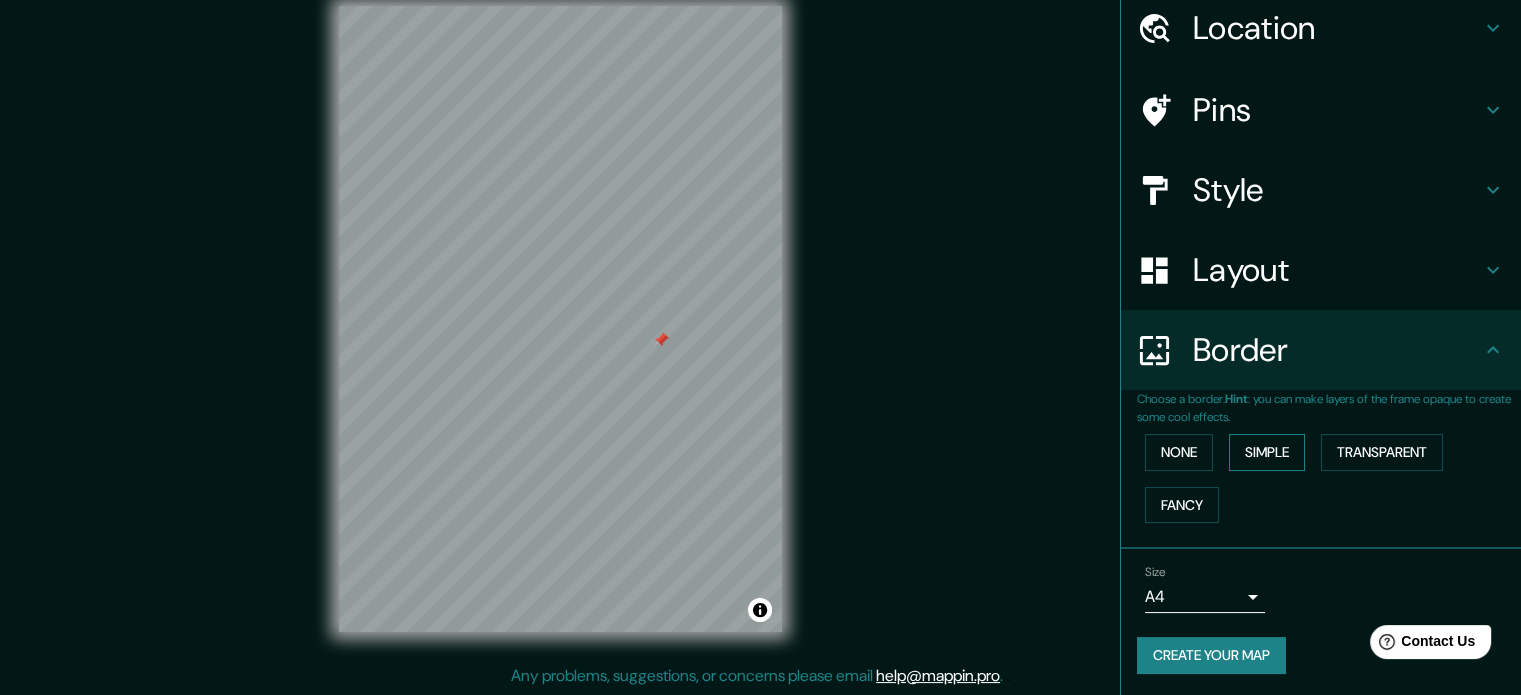 click on "Simple" at bounding box center (1267, 452) 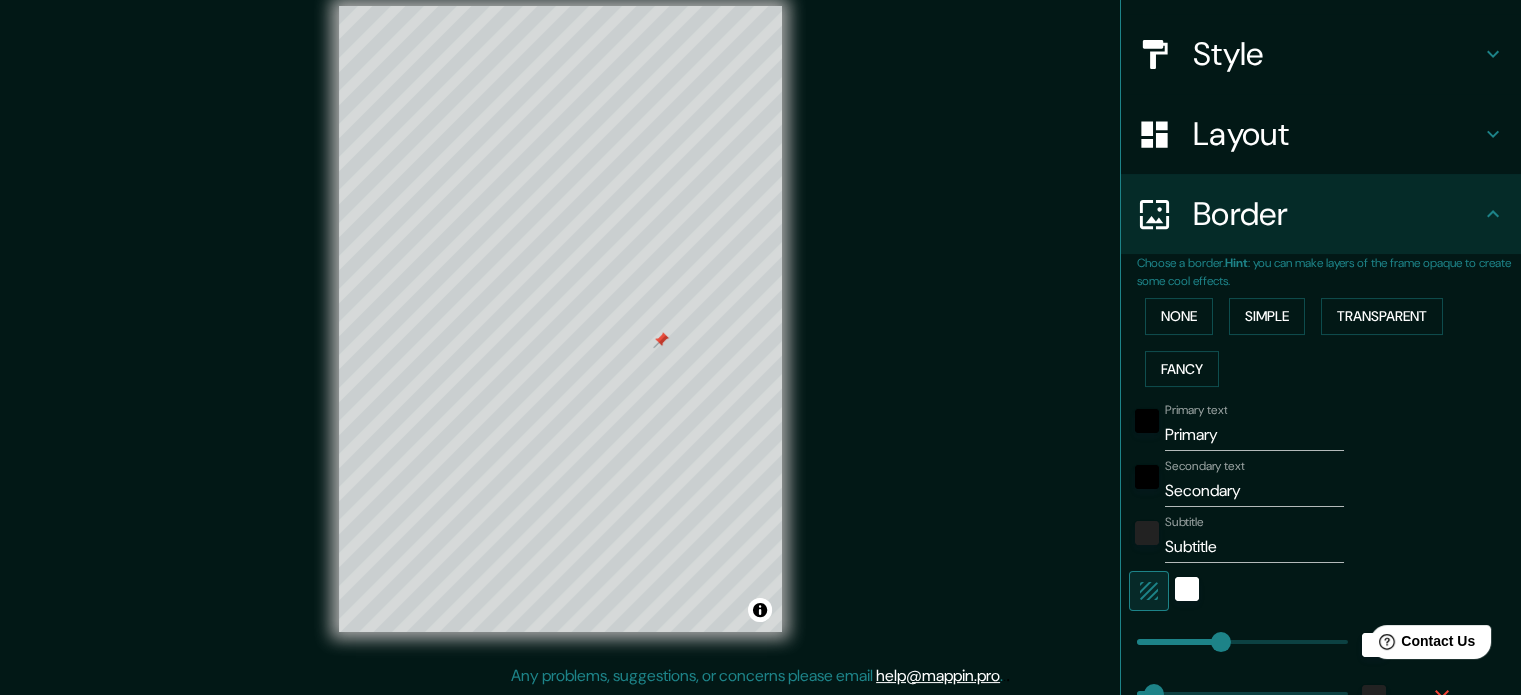 scroll, scrollTop: 176, scrollLeft: 0, axis: vertical 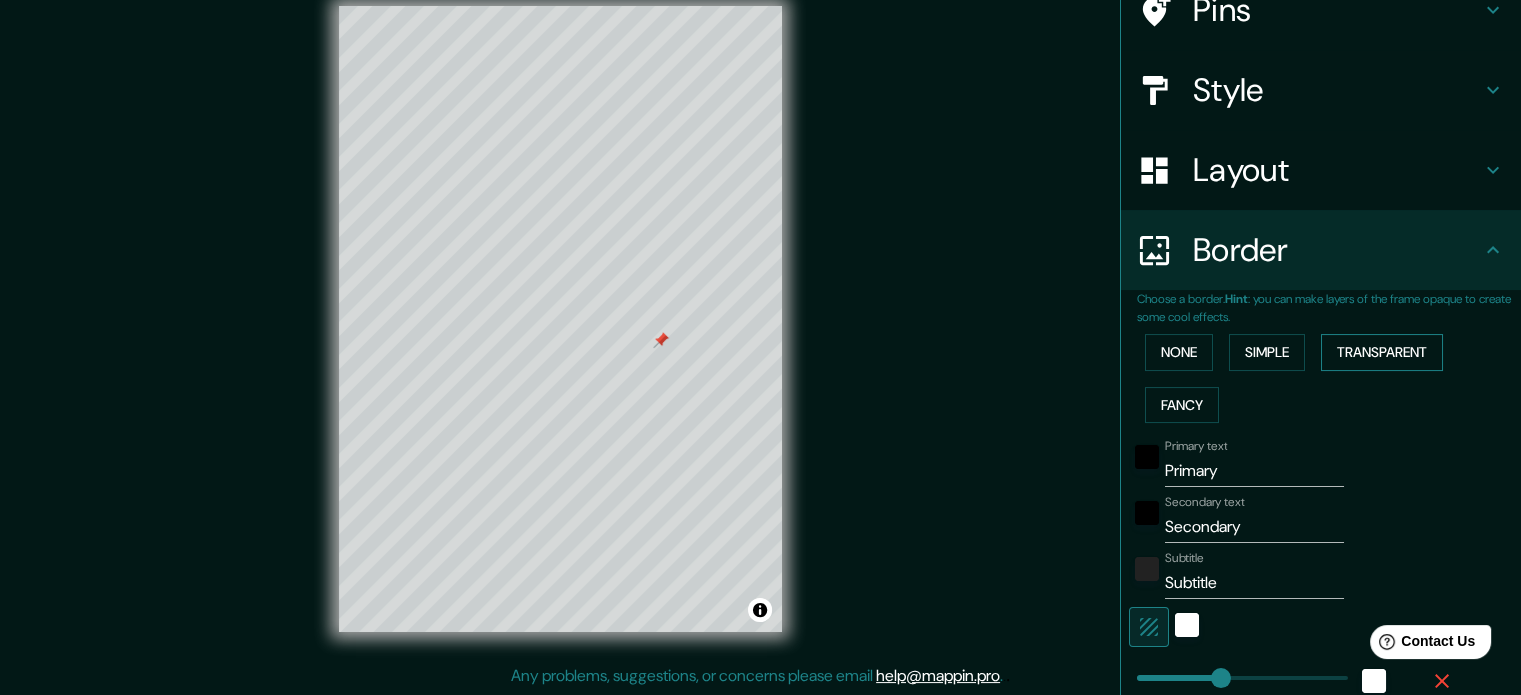 click on "Transparent" at bounding box center (1382, 352) 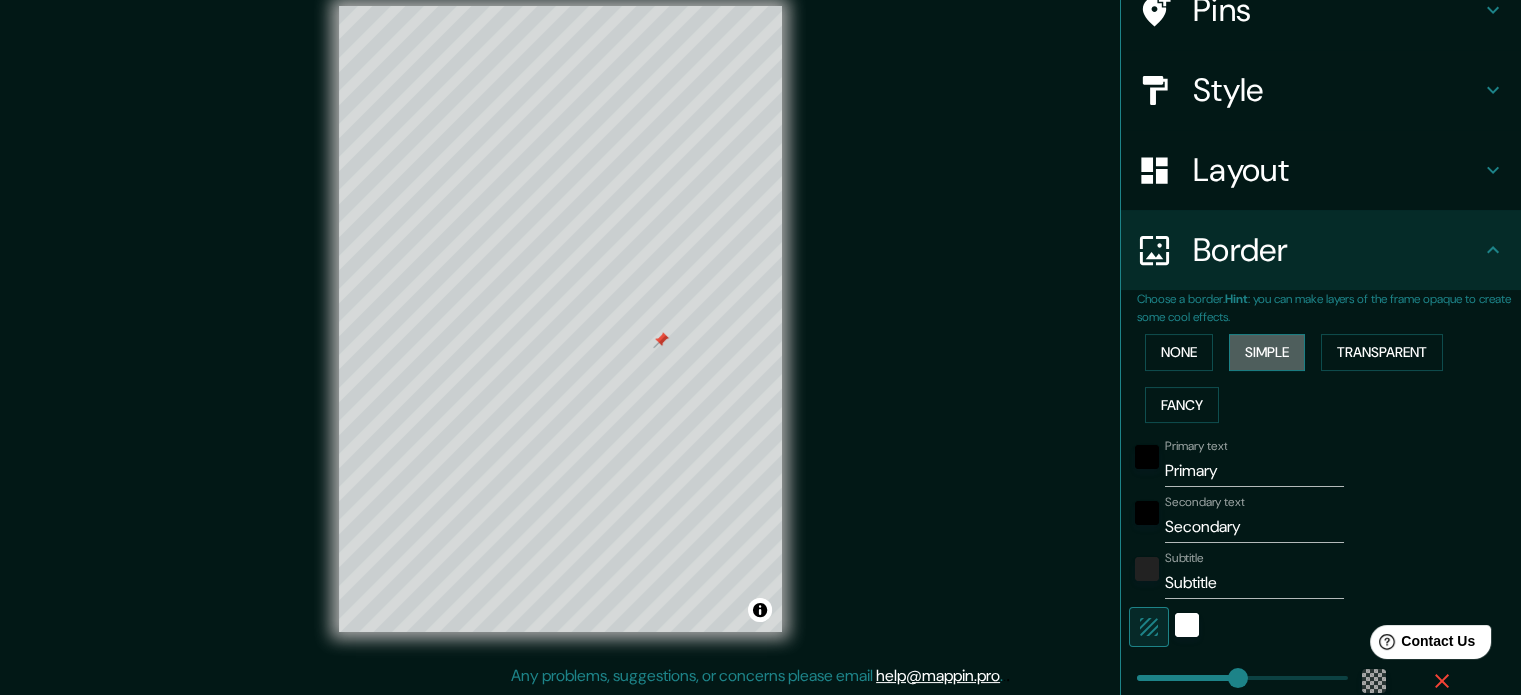 click on "Simple" at bounding box center [1267, 352] 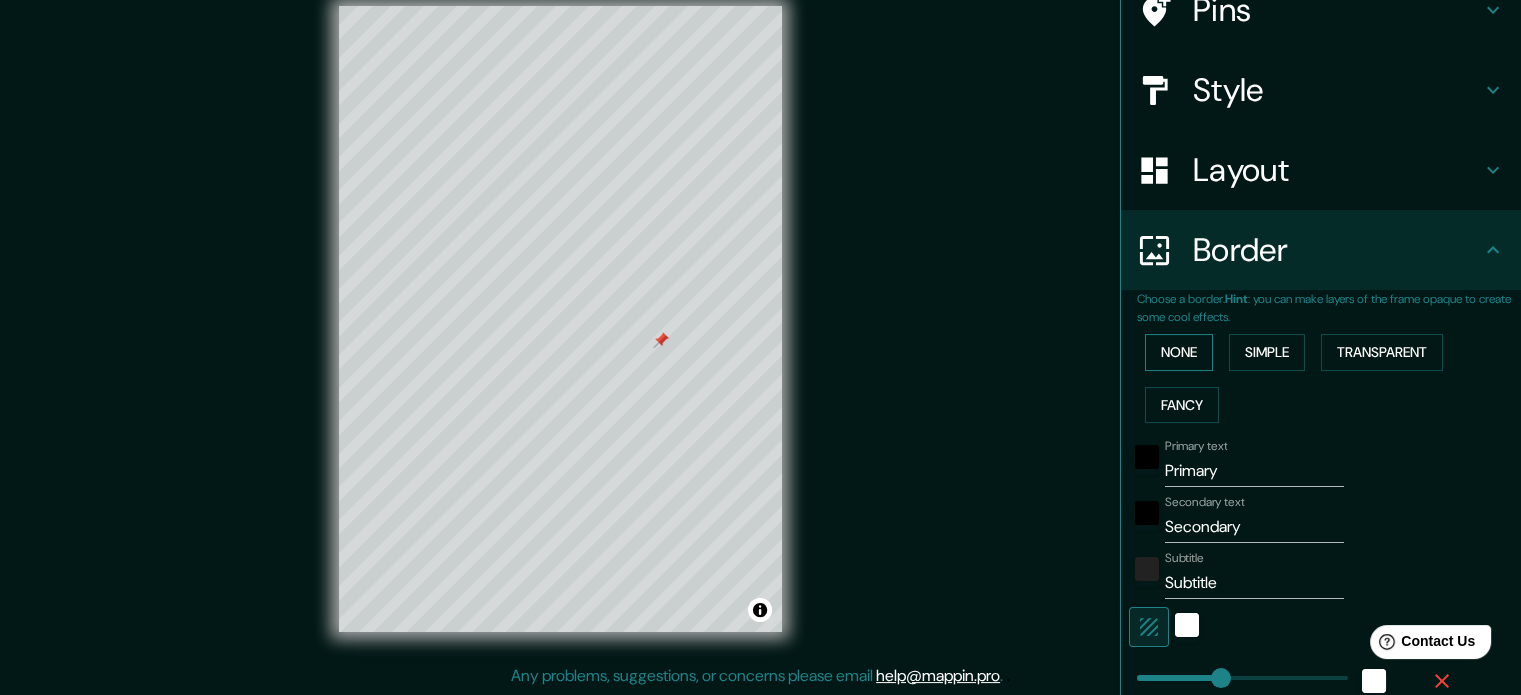 click on "None" at bounding box center (1179, 352) 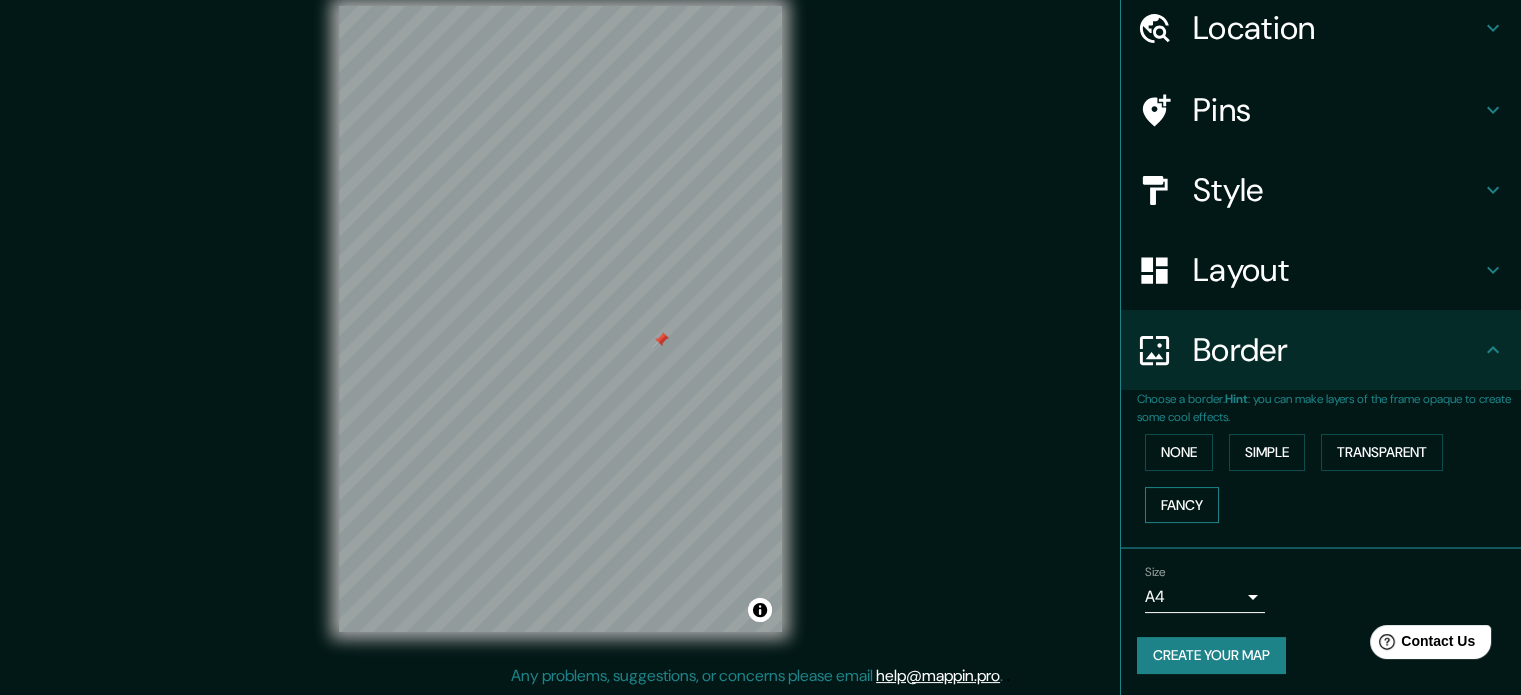 click on "Fancy" at bounding box center (1182, 505) 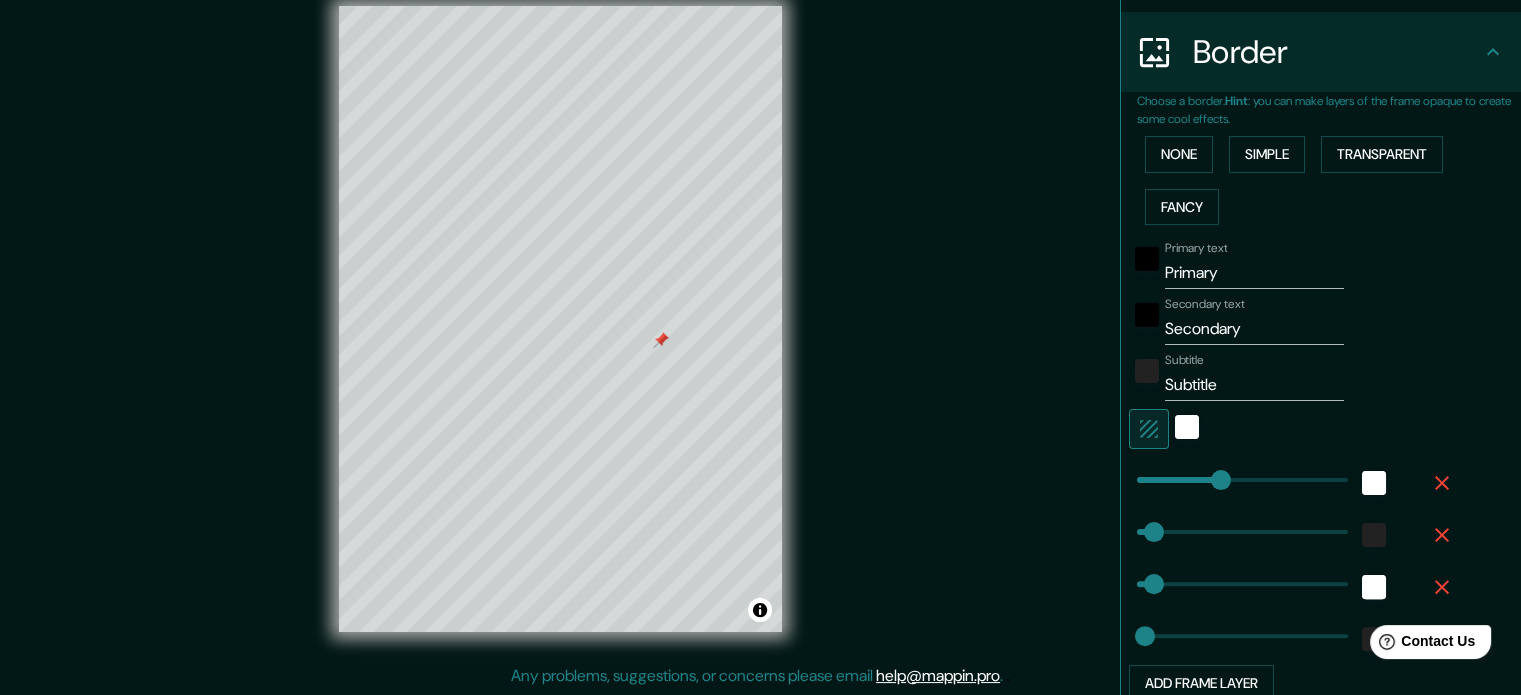 scroll, scrollTop: 376, scrollLeft: 0, axis: vertical 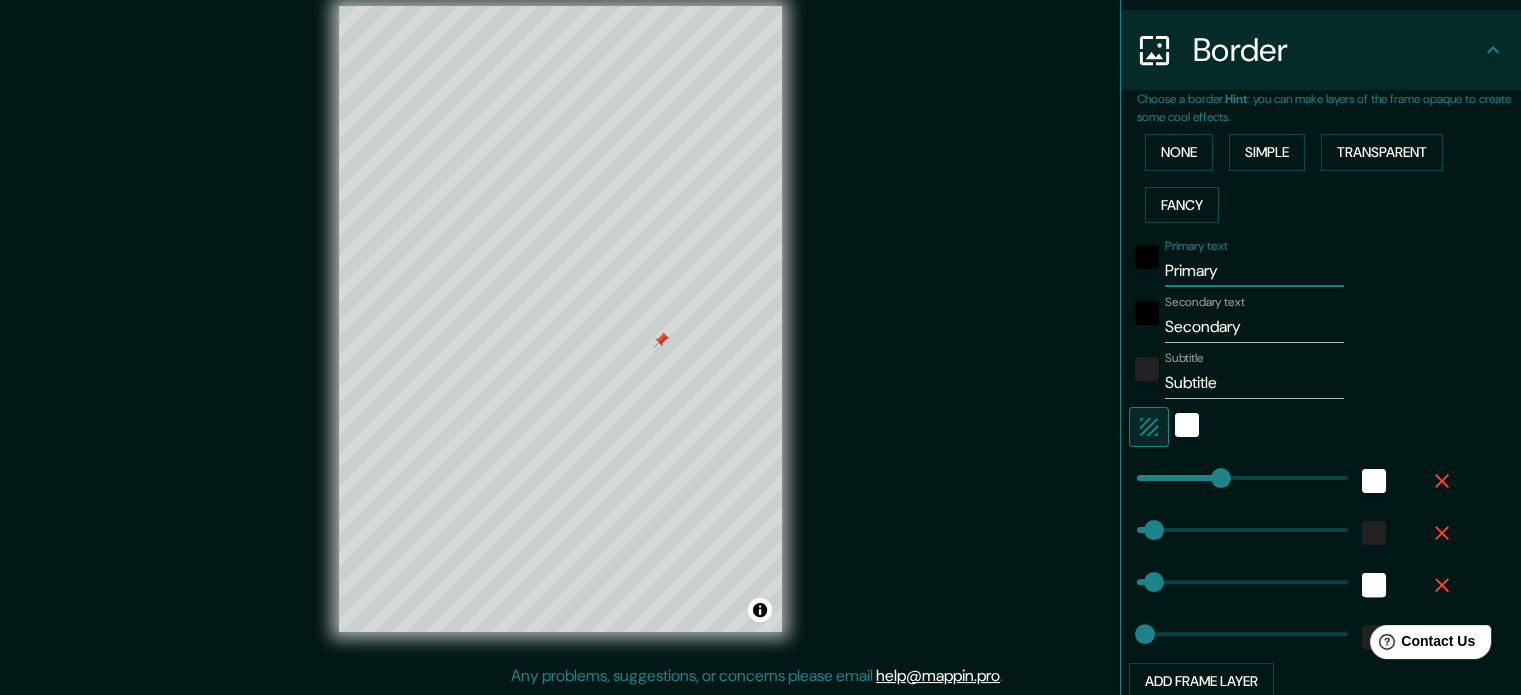 click on "Primary" at bounding box center [1254, 271] 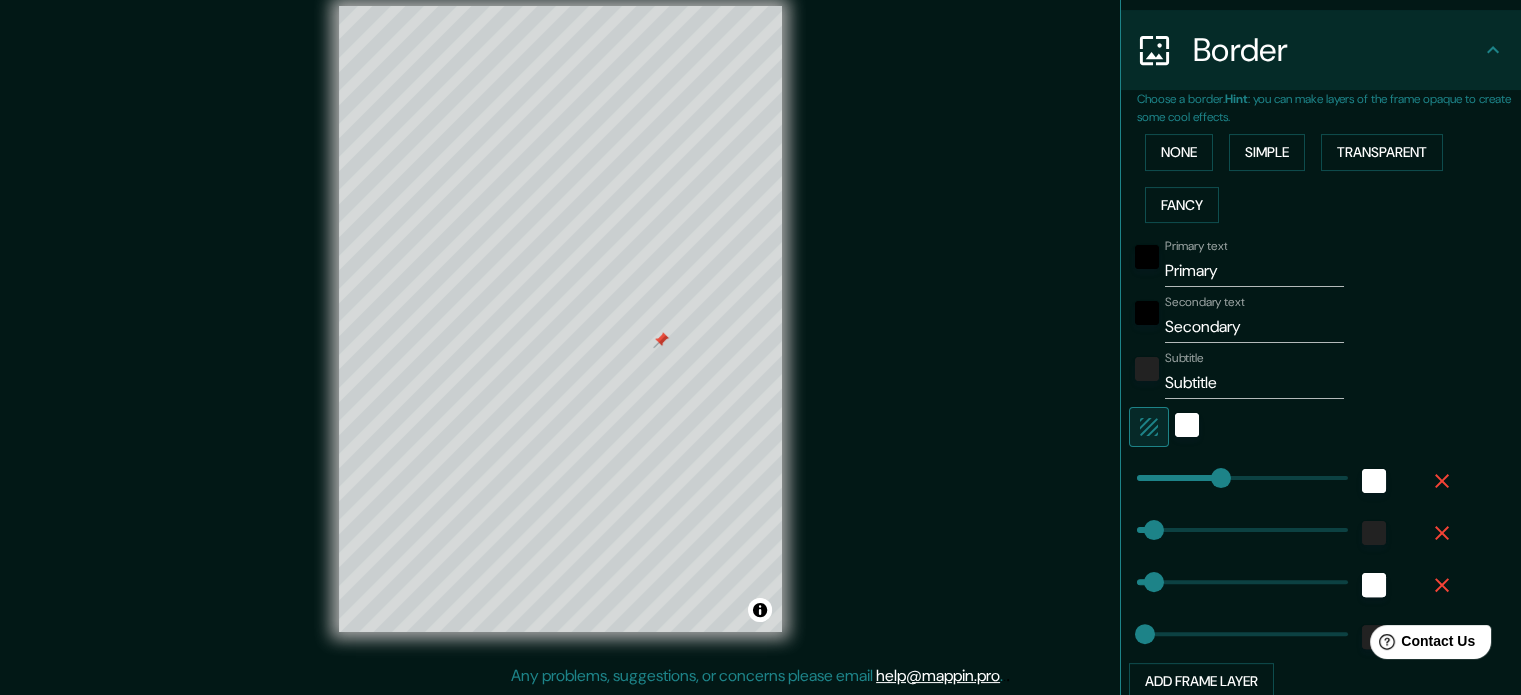 drag, startPoint x: 920, startPoint y: 371, endPoint x: 969, endPoint y: 375, distance: 49.162994 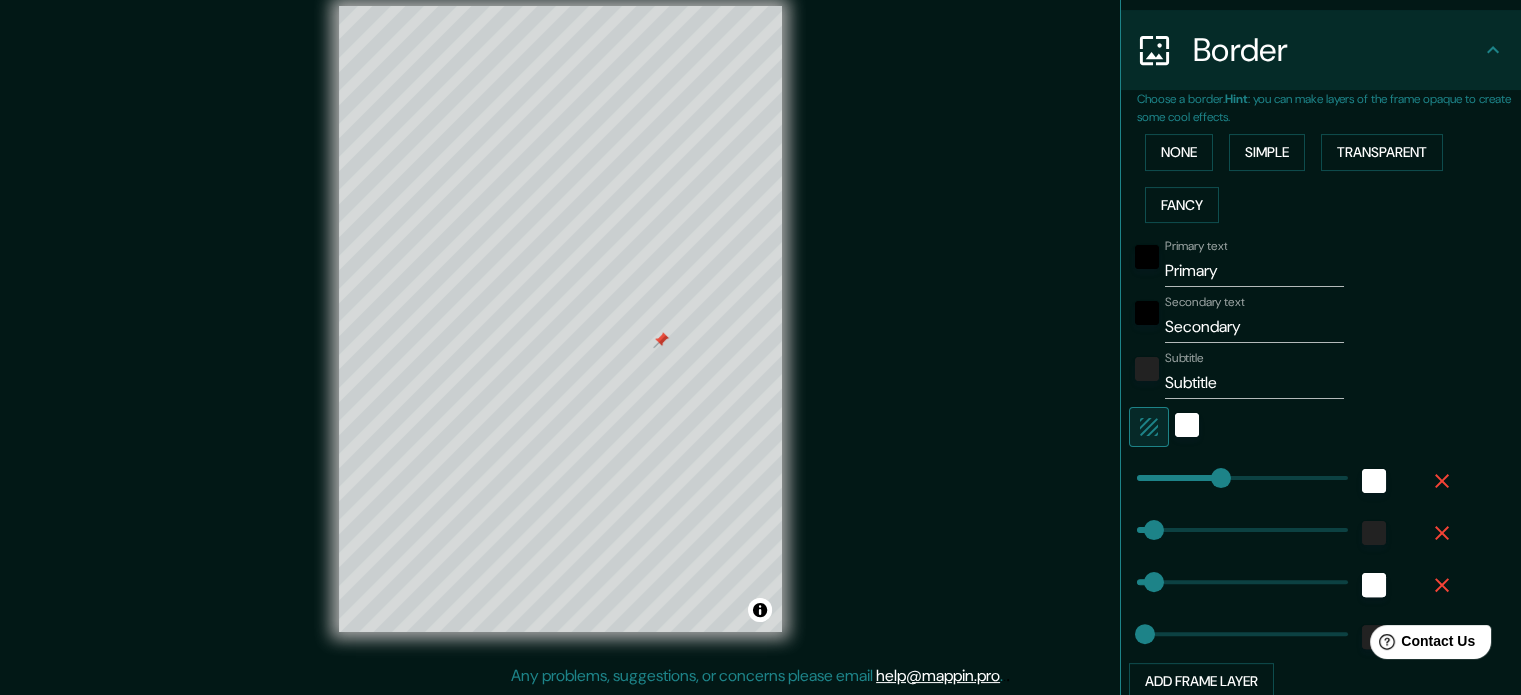 click on "Mappin Location [CITY], [CITY], [COUNTRY] [CITY]  [CITY], [COUNTRY] Calle [CITY]  [POSTAL_CODE] [CITY], [CITY], [COUNTRY] [STREET_NAME] De [CITY]  [POSTAL_CODE] [CITY], [COUNTRY] Calle De [CITY]  [POSTAL_CODE] [CITY], [COUNTRY] Calle [CITY]  [POSTAL_CODE] [CITY], [COUNTRY] Pins Style Layout Border Choose a border.  Hint : you can make layers of the frame opaque to create some cool effects.  None Simple Transparent Fancy Primary text Primary Secondary text Secondary Subtitle Subtitle Add frame layer Size A4 single Create your map © Mapbox   © OpenStreetMap   Improve this map Any problems, suggestions, or concerns please email    help@example.com . . ." at bounding box center (760, 335) 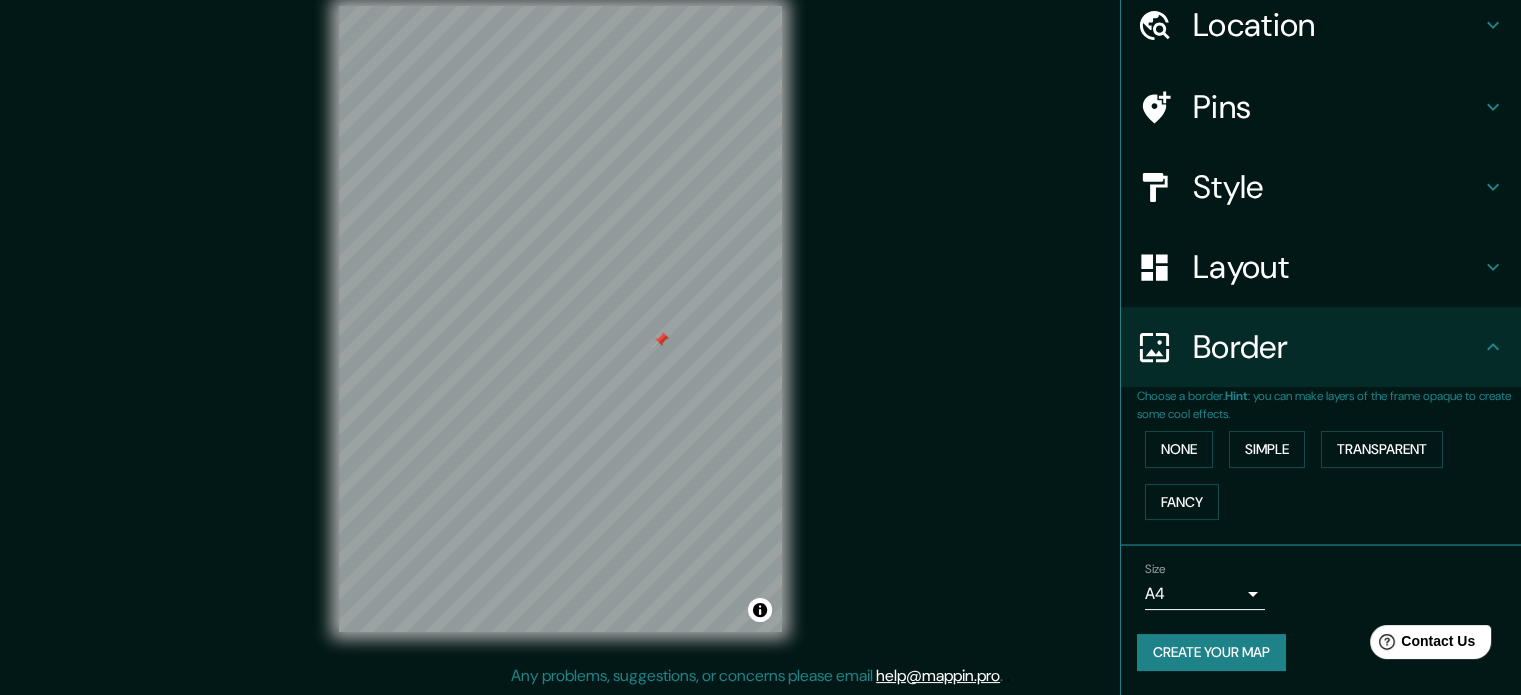 scroll, scrollTop: 76, scrollLeft: 0, axis: vertical 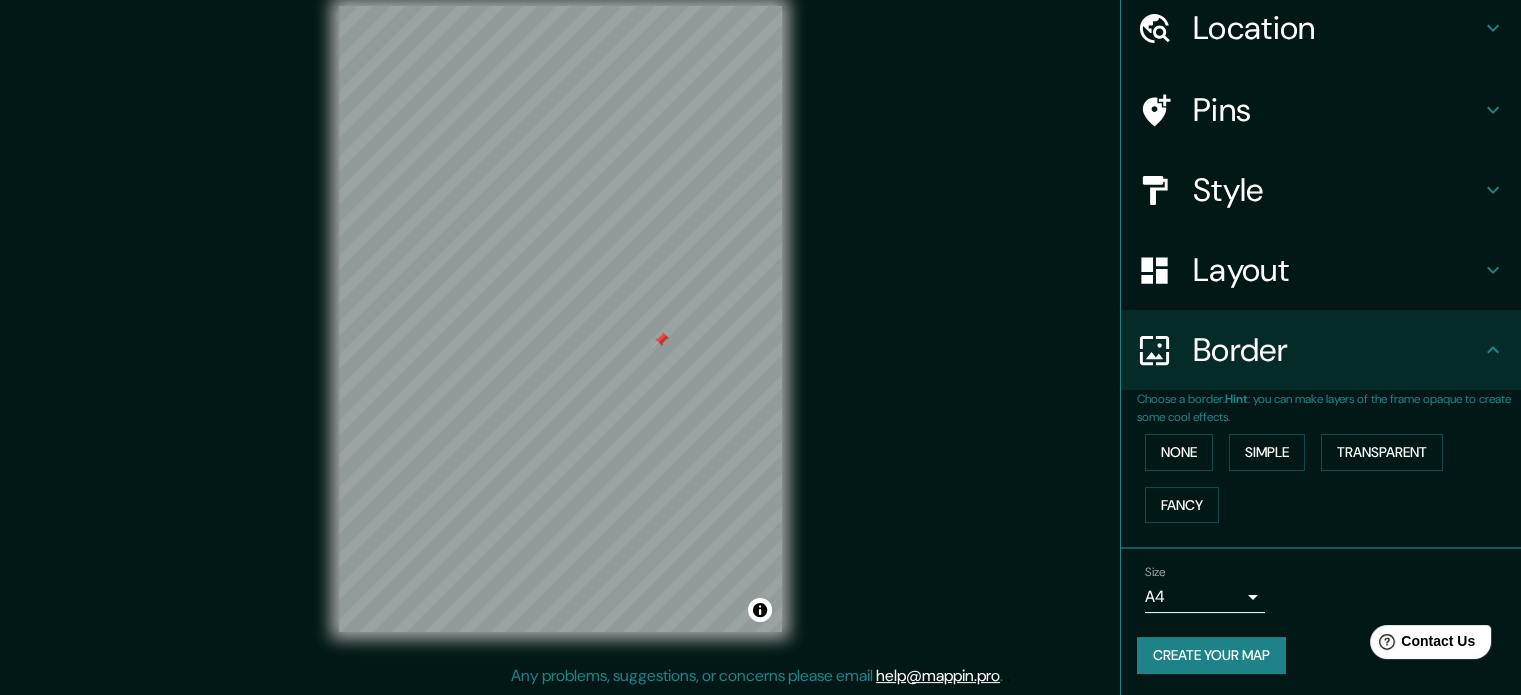 click on "Create your map" at bounding box center [1211, 655] 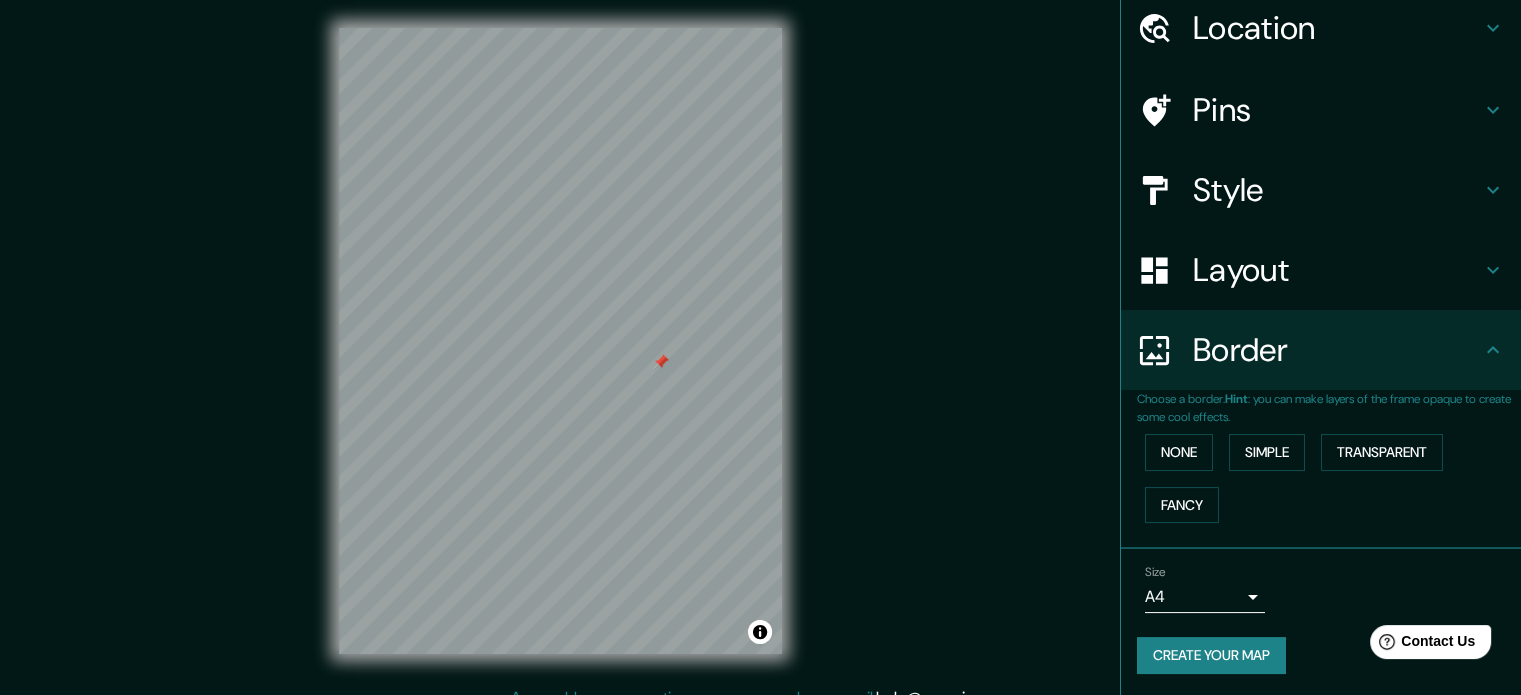 scroll, scrollTop: 0, scrollLeft: 0, axis: both 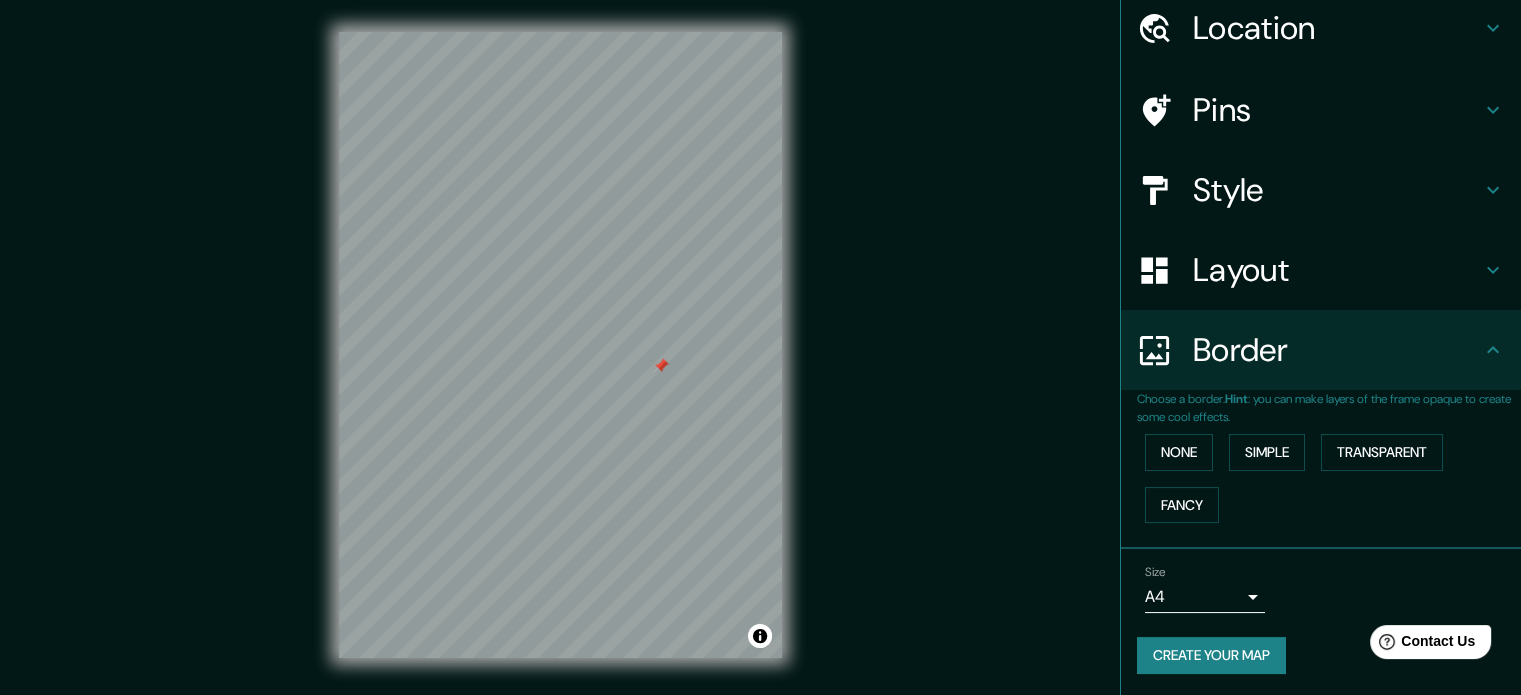 click on "Create your map" at bounding box center [1211, 655] 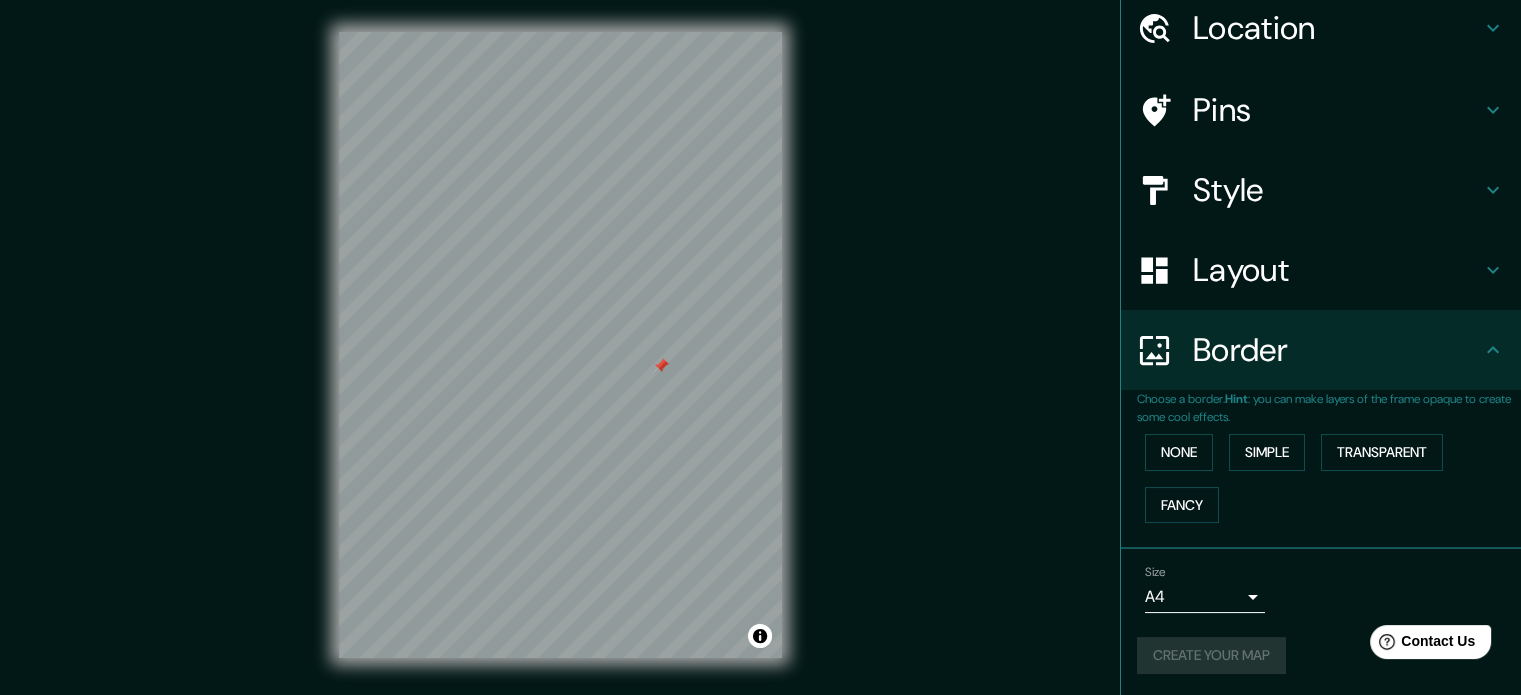 scroll, scrollTop: 0, scrollLeft: 0, axis: both 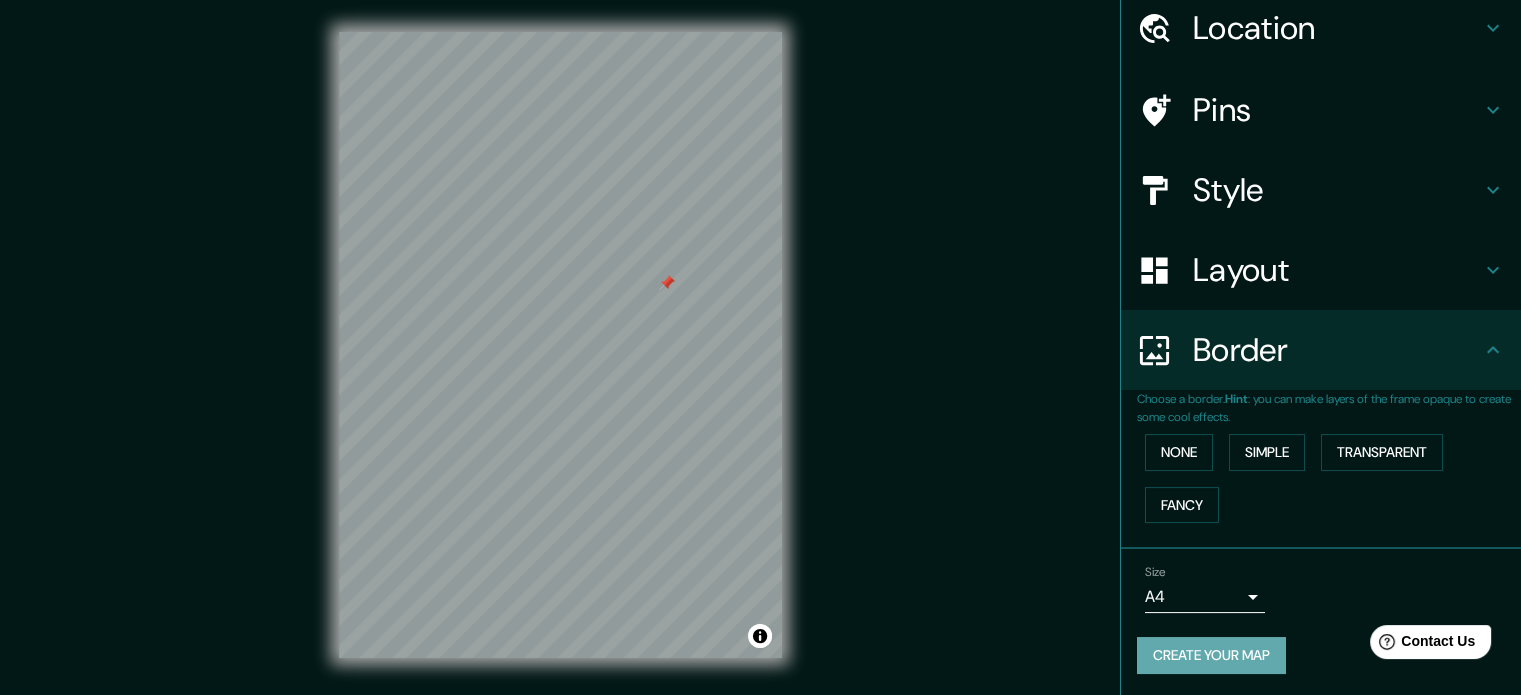 click on "Create your map" at bounding box center [1211, 655] 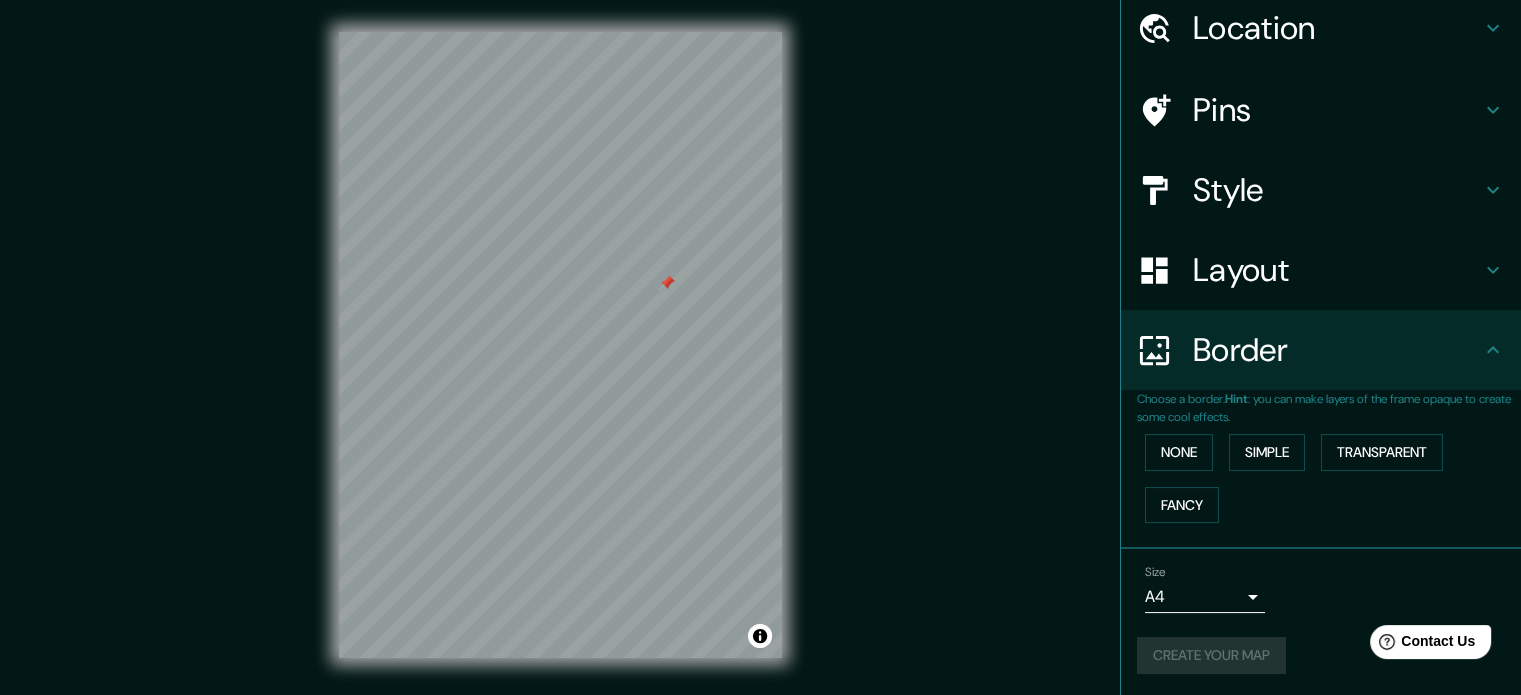 click on "Mappin Location [CITY], [CITY], [COUNTRY] [CITY]  [CITY], [COUNTRY] Calle [CITY]  [POSTAL_CODE] [CITY], [CITY], [COUNTRY] [STREET_NAME] De [CITY]  [POSTAL_CODE] [CITY], [COUNTRY] Calle De [CITY]  [POSTAL_CODE] [CITY], [COUNTRY] Calle [CITY]  [POSTAL_CODE] [CITY], [COUNTRY] Pins Style Layout Border Choose a border.  Hint : you can make layers of the frame opaque to create some cool effects.  None Simple Transparent Fancy Size A4 single Create your map © Mapbox   © OpenStreetMap   Improve this map Any problems, suggestions, or concerns please email    help@example.com . . ." at bounding box center [760, 347] 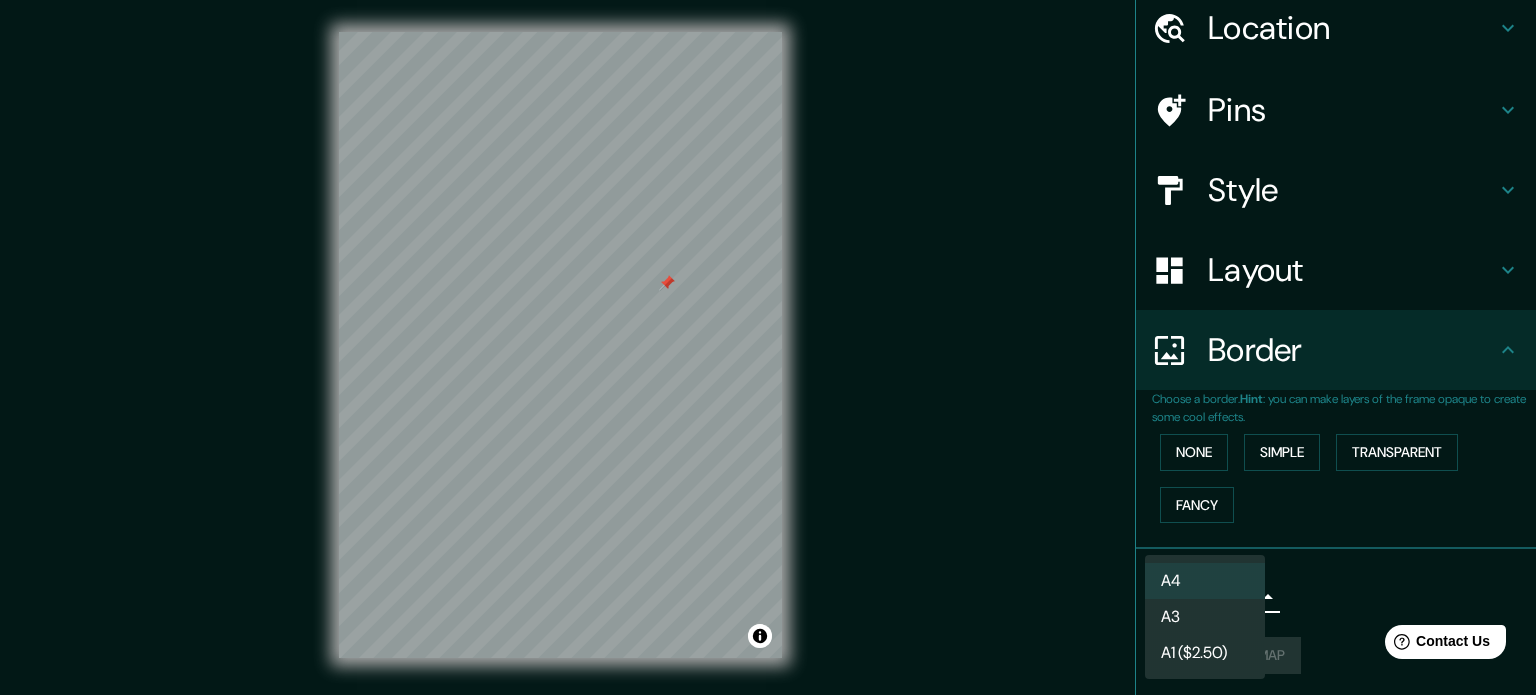 click at bounding box center (768, 347) 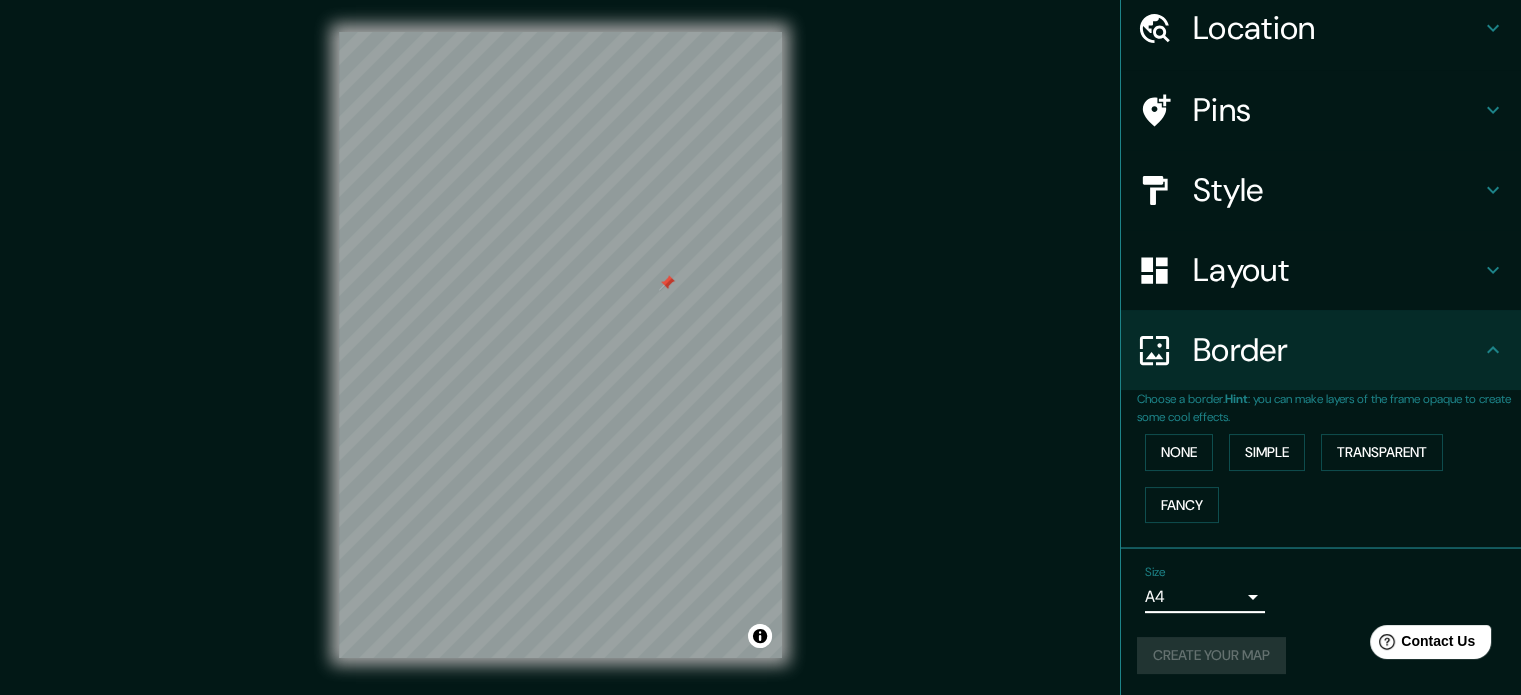 click on "Mappin Location [CITY], [CITY], [COUNTRY] [CITY]  [CITY], [COUNTRY] Calle [CITY]  [POSTAL_CODE] [CITY], [CITY], [COUNTRY] [STREET_NAME] De [CITY]  [POSTAL_CODE] [CITY], [COUNTRY] Calle De [CITY]  [POSTAL_CODE] [CITY], [COUNTRY] Calle [CITY]  [POSTAL_CODE] [CITY], [COUNTRY] Pins Style Layout Border Choose a border.  Hint : you can make layers of the frame opaque to create some cool effects.  None Simple Transparent Fancy Size A4 single Create your map © Mapbox   © OpenStreetMap   Improve this map Any problems, suggestions, or concerns please email    help@example.com . . ." at bounding box center [760, 347] 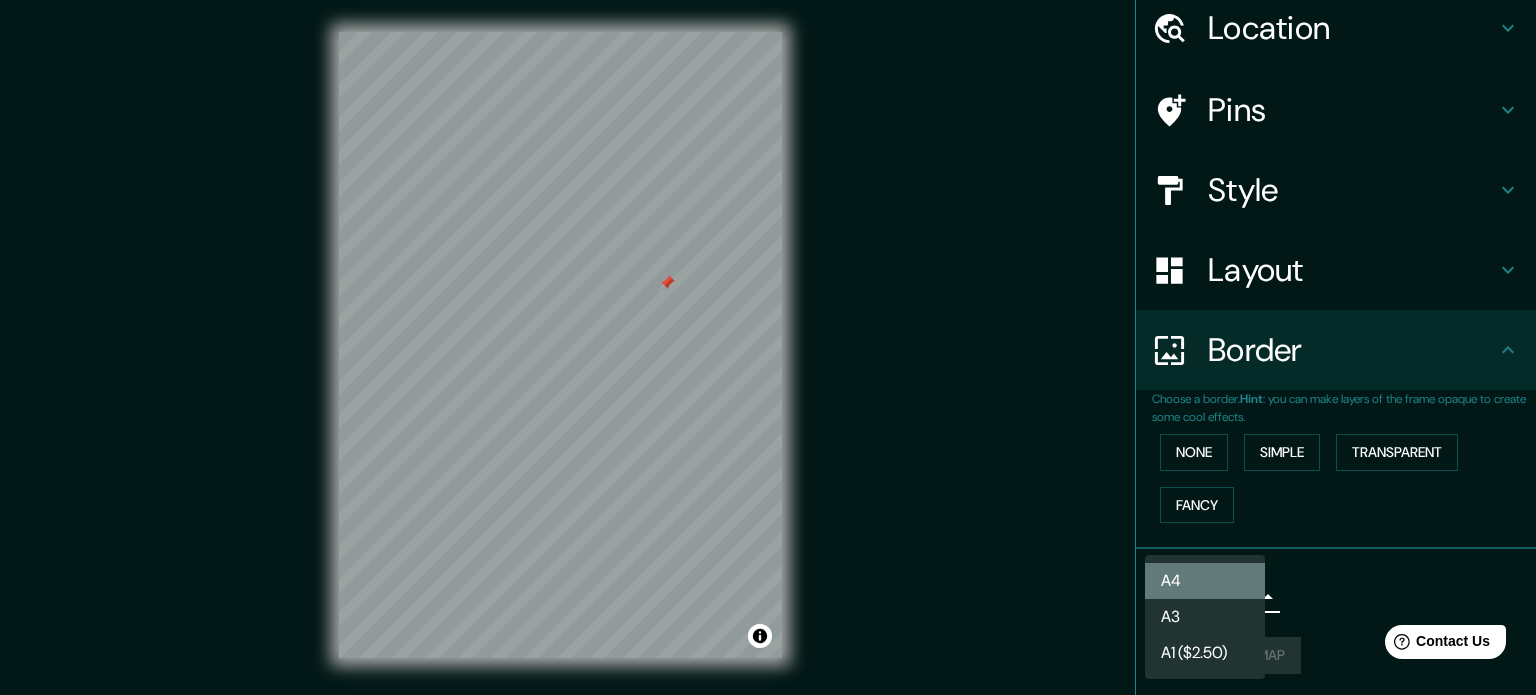 click on "A4" at bounding box center [1205, 581] 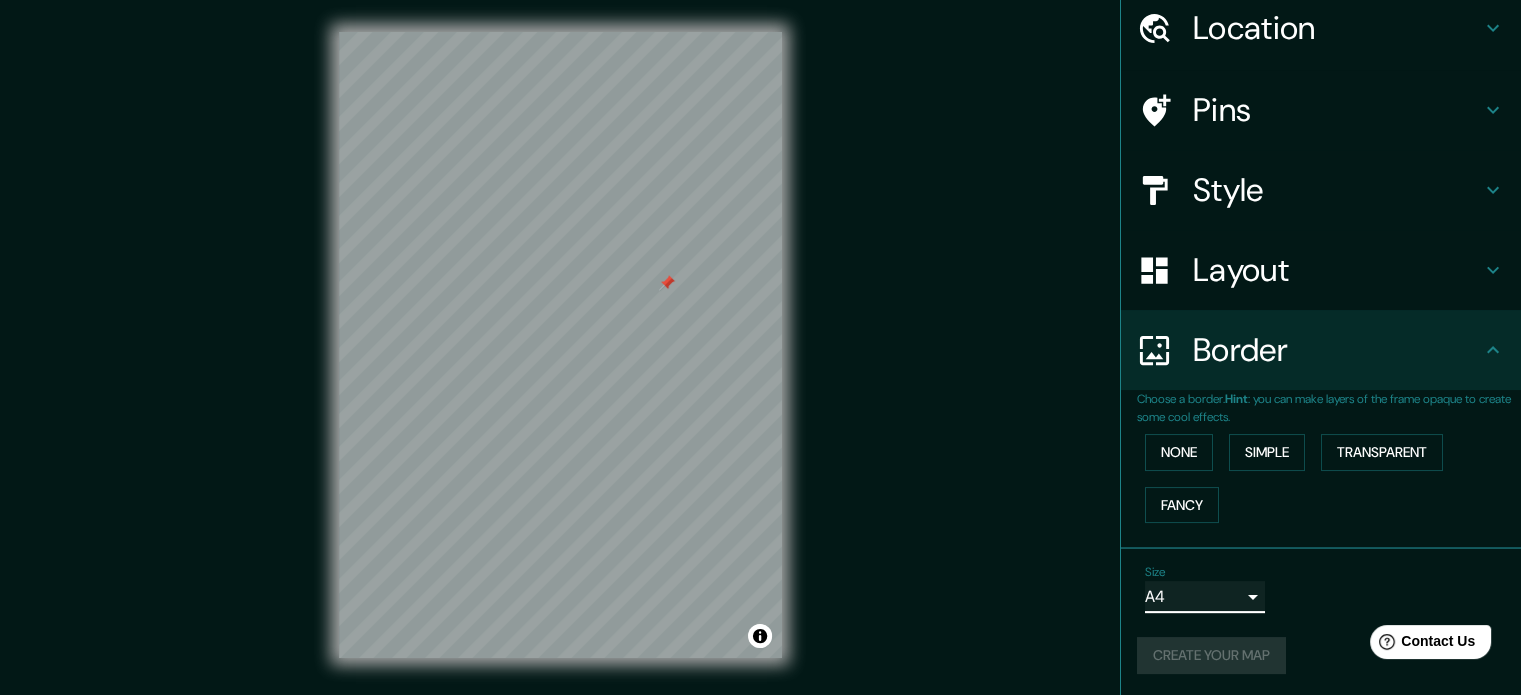 scroll, scrollTop: 26, scrollLeft: 0, axis: vertical 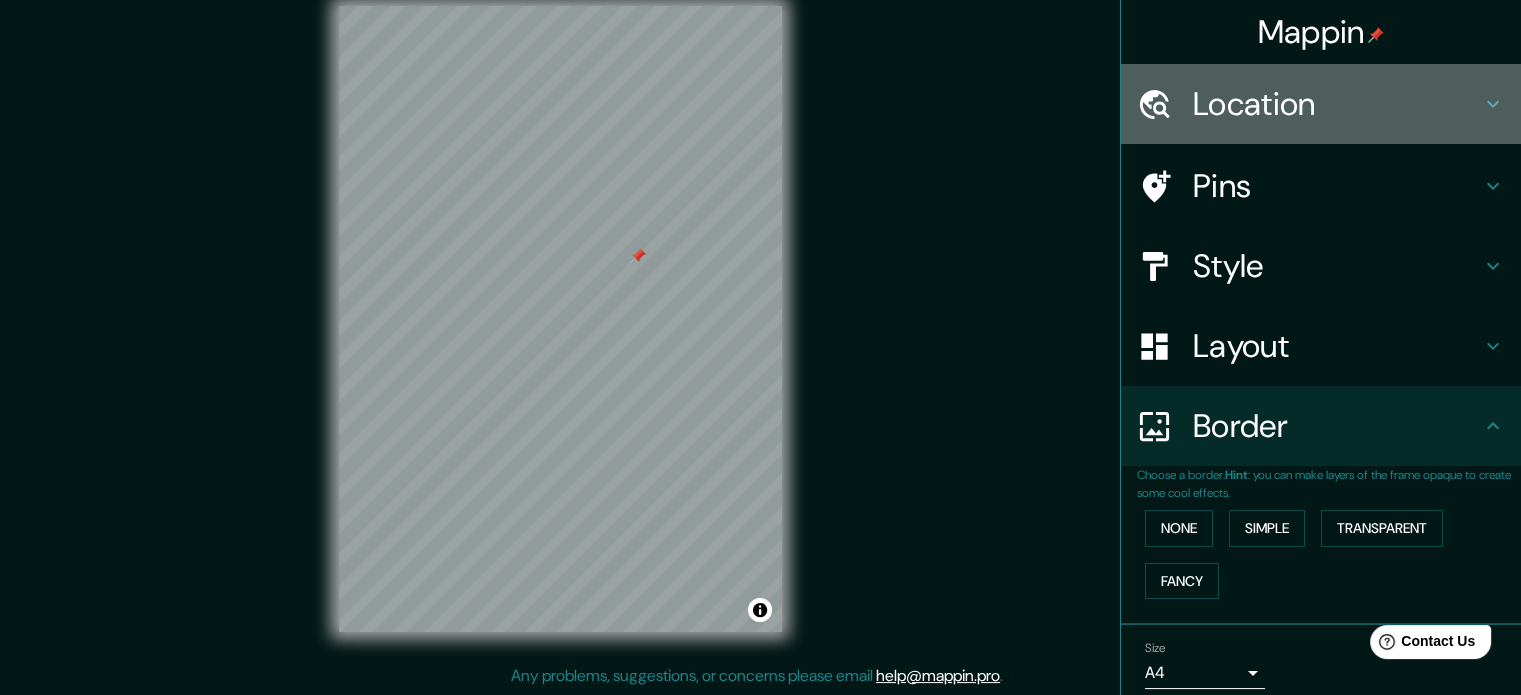 click on "Location" at bounding box center (1337, 104) 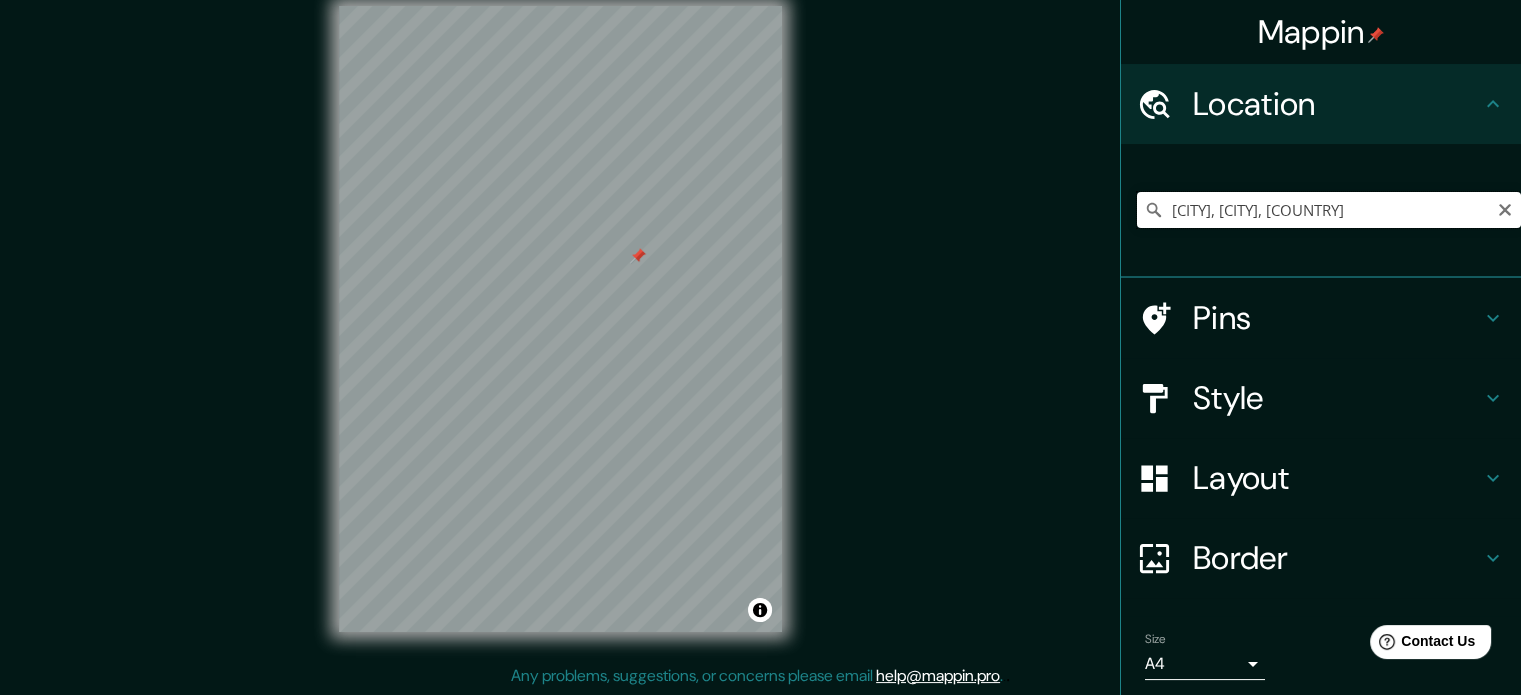 click on "[CITY], [CITY], [COUNTRY]" at bounding box center (1329, 210) 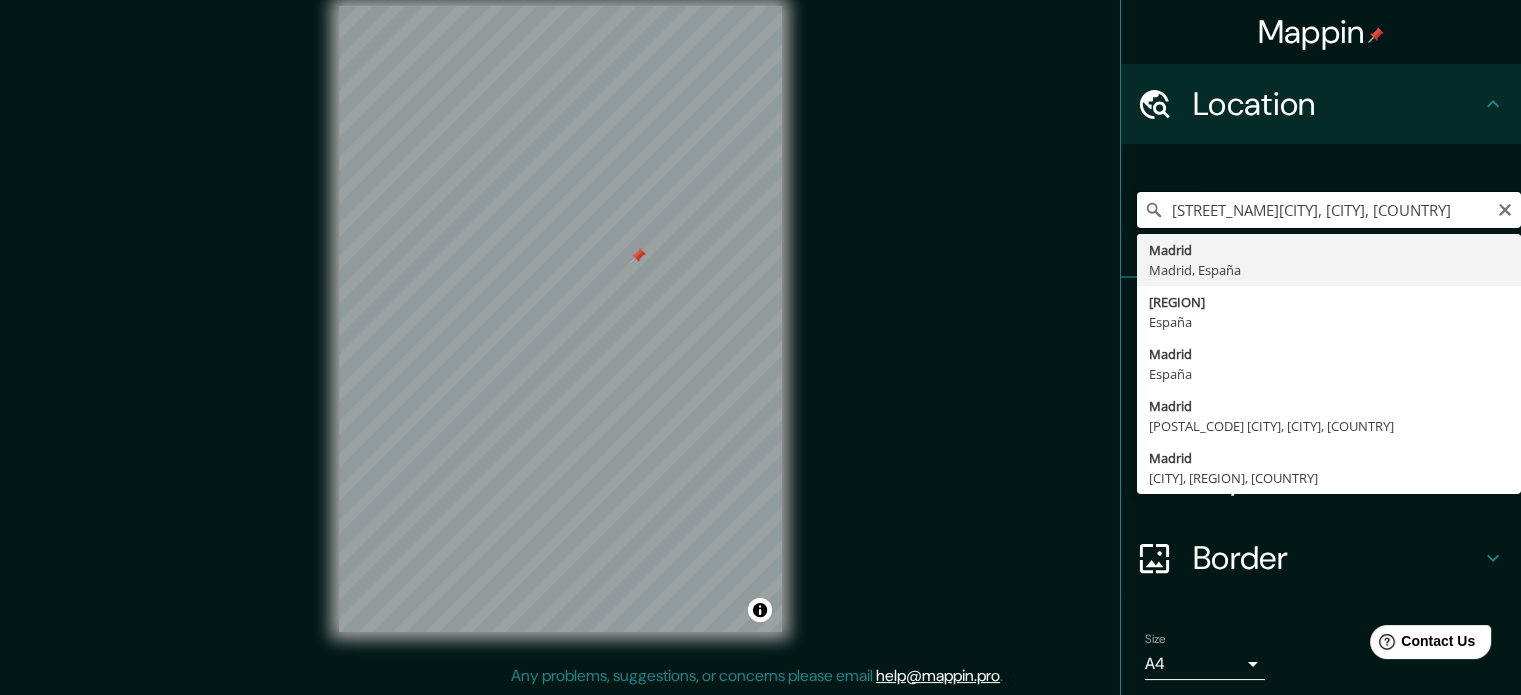 click on "[STREET_NAME][CITY], [CITY], [COUNTRY]" at bounding box center (1329, 210) 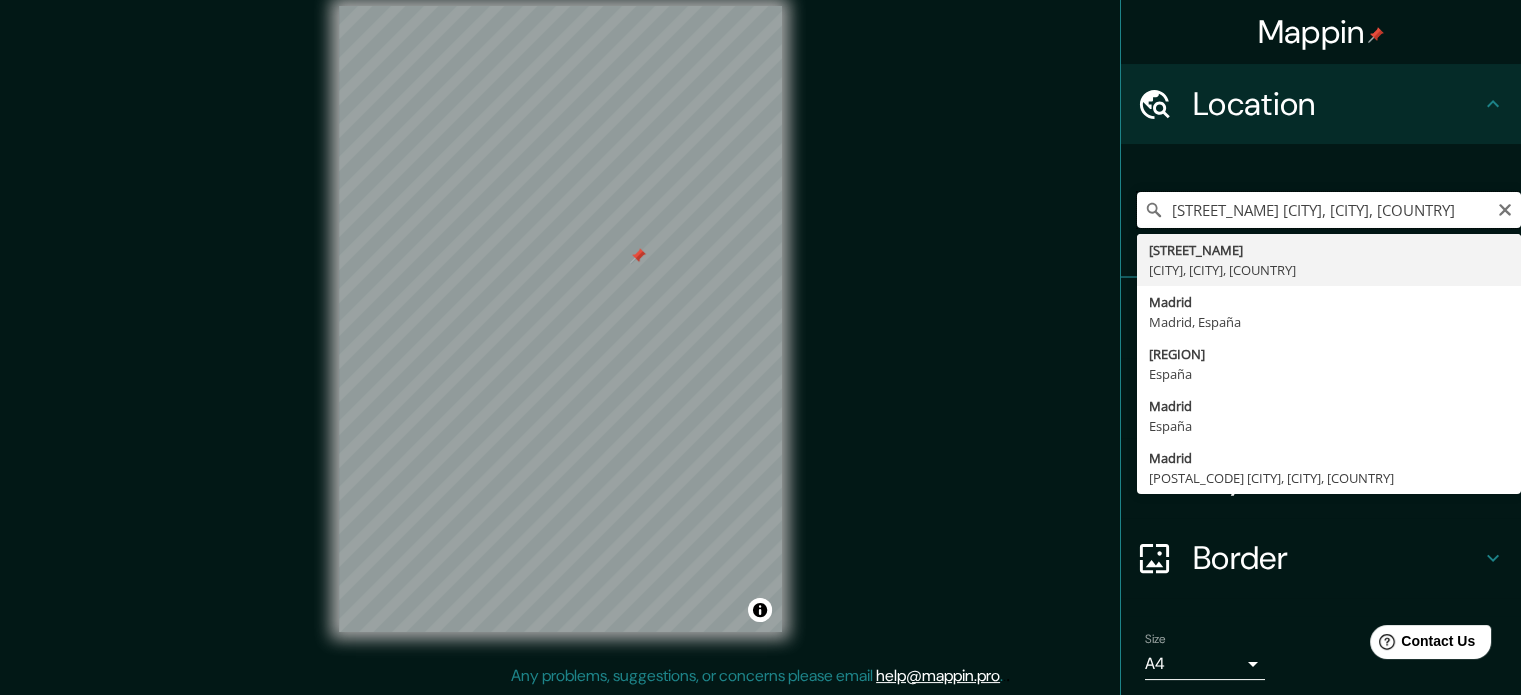 click on "[STREET_NAME] [CITY], [CITY], [COUNTRY]" at bounding box center [1329, 210] 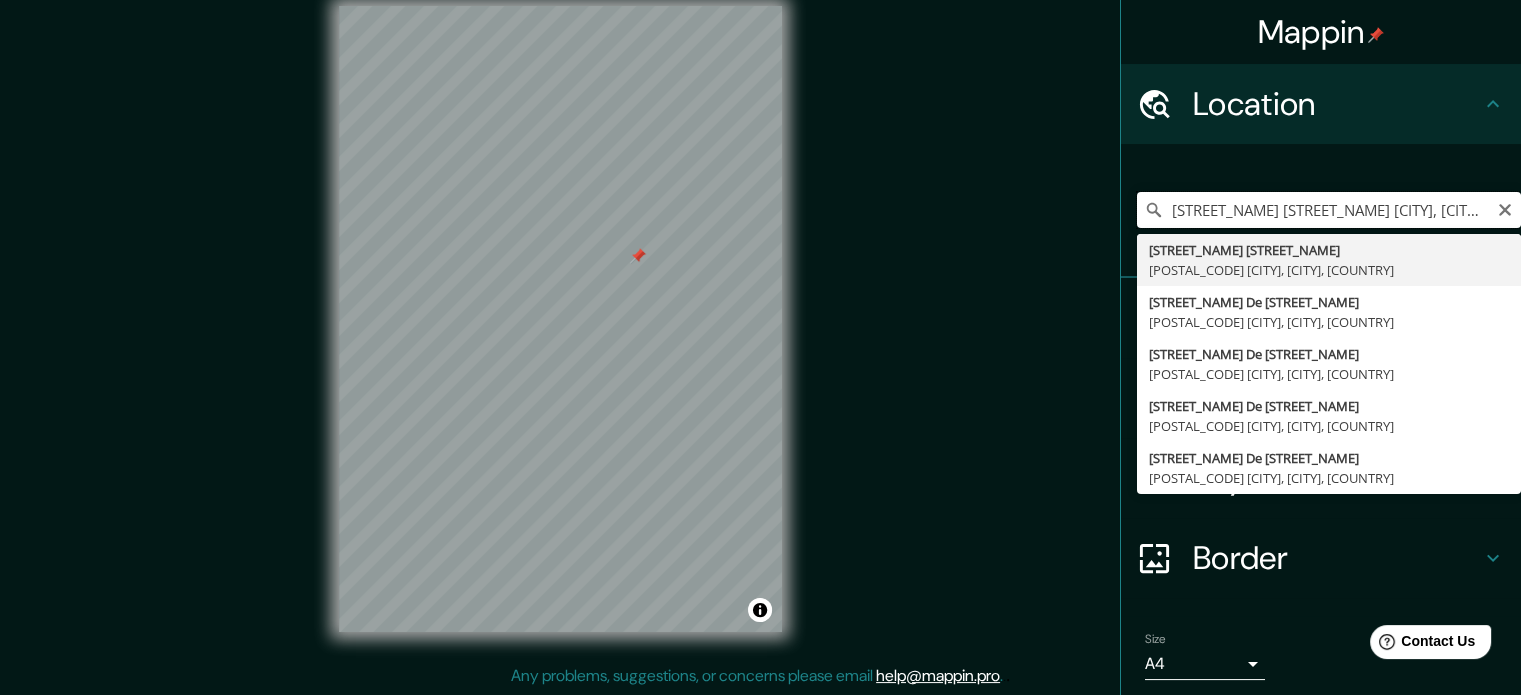 type on "[STREET_NAME] [STREET_NAME] [CITY], [CITY], [COUNTRY]" 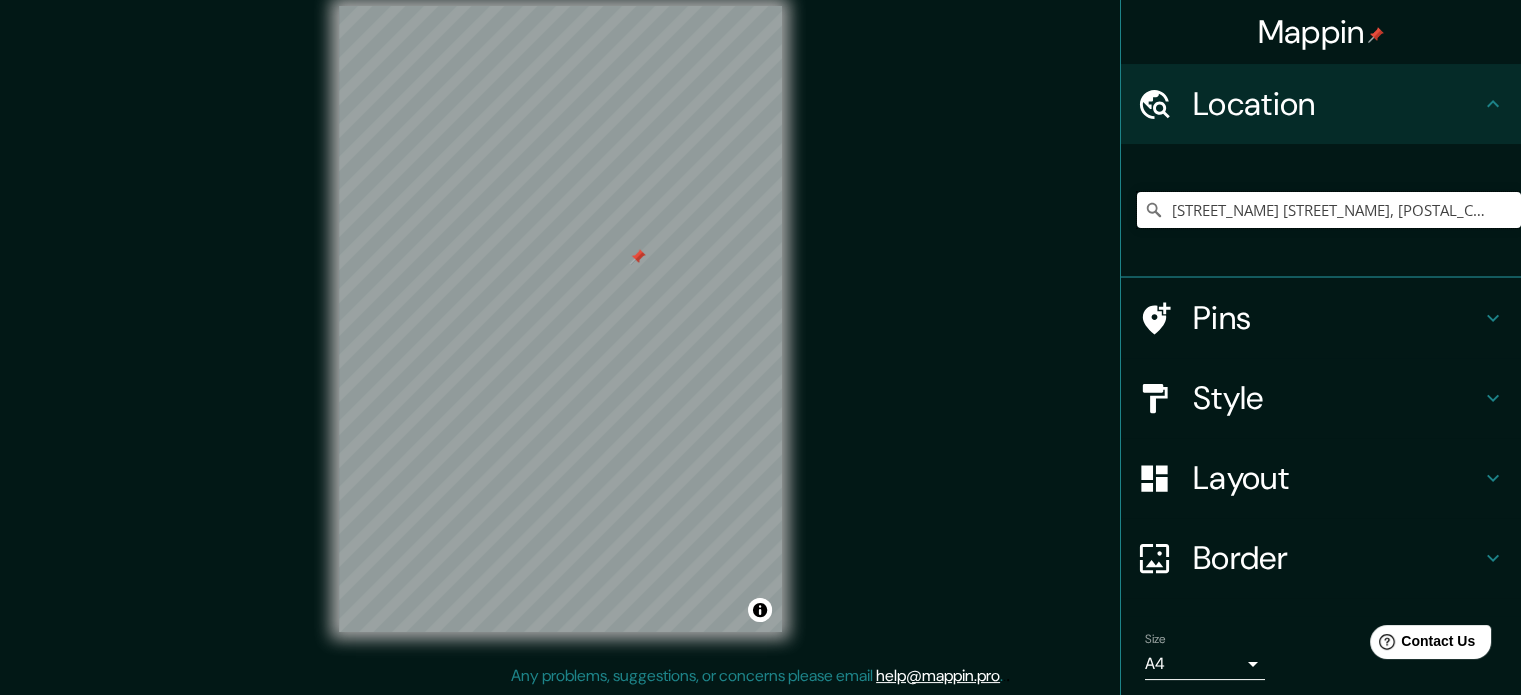 scroll, scrollTop: 0, scrollLeft: 0, axis: both 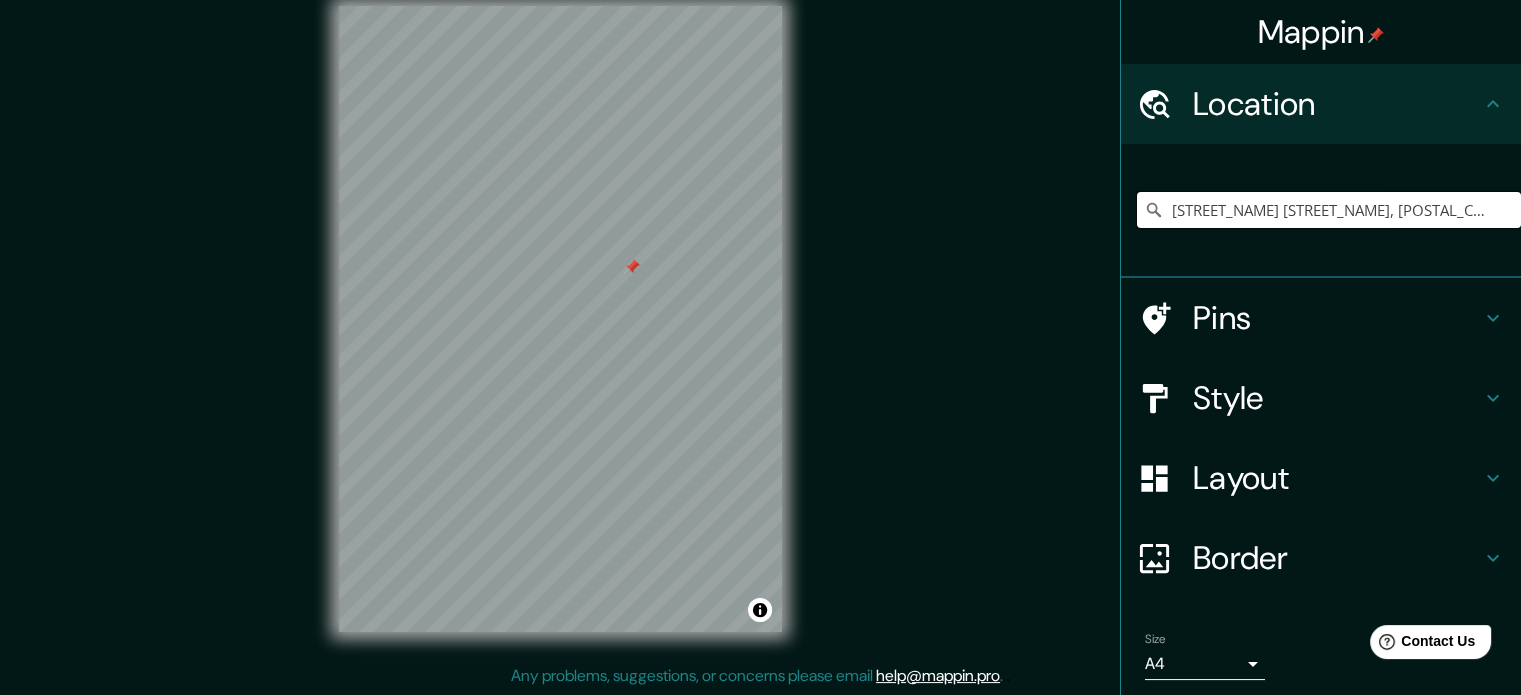 drag, startPoint x: 631, startPoint y: 293, endPoint x: 637, endPoint y: 272, distance: 21.84033 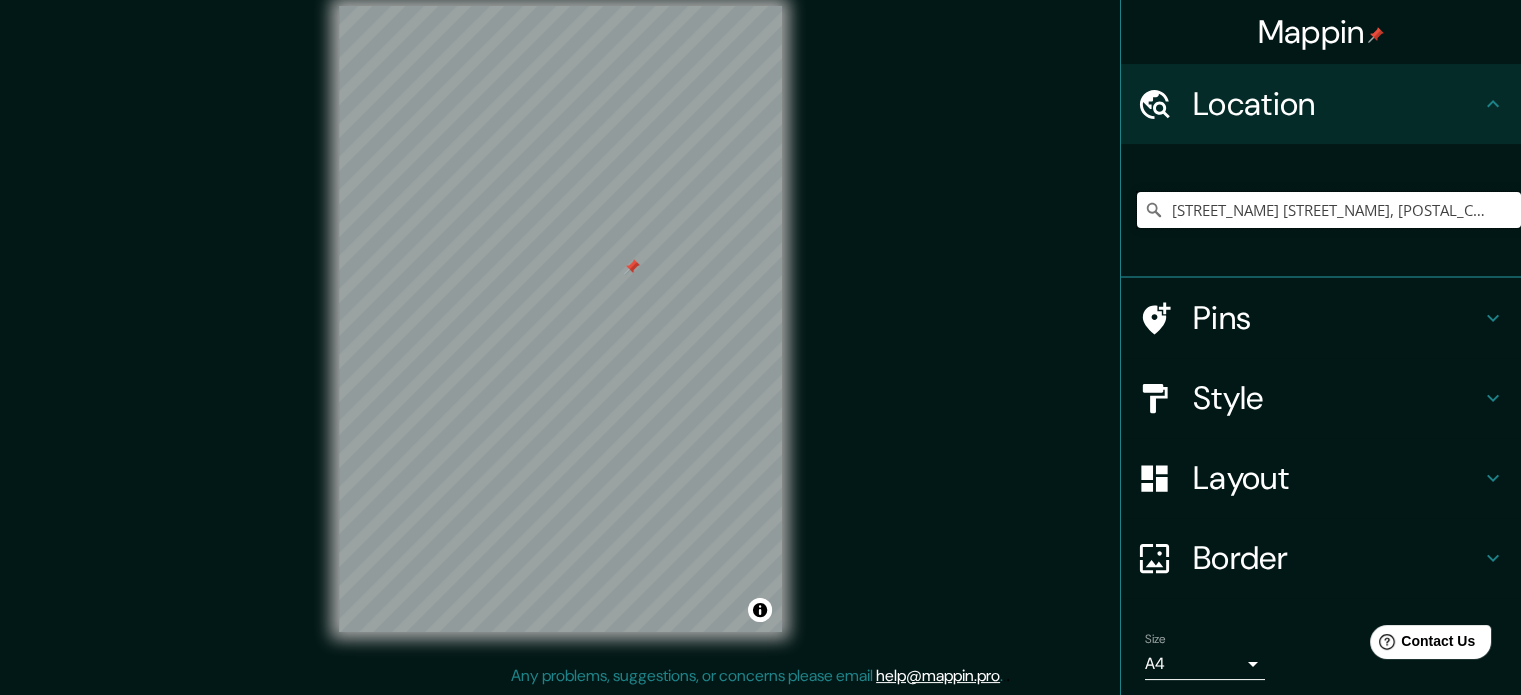 click at bounding box center (632, 267) 